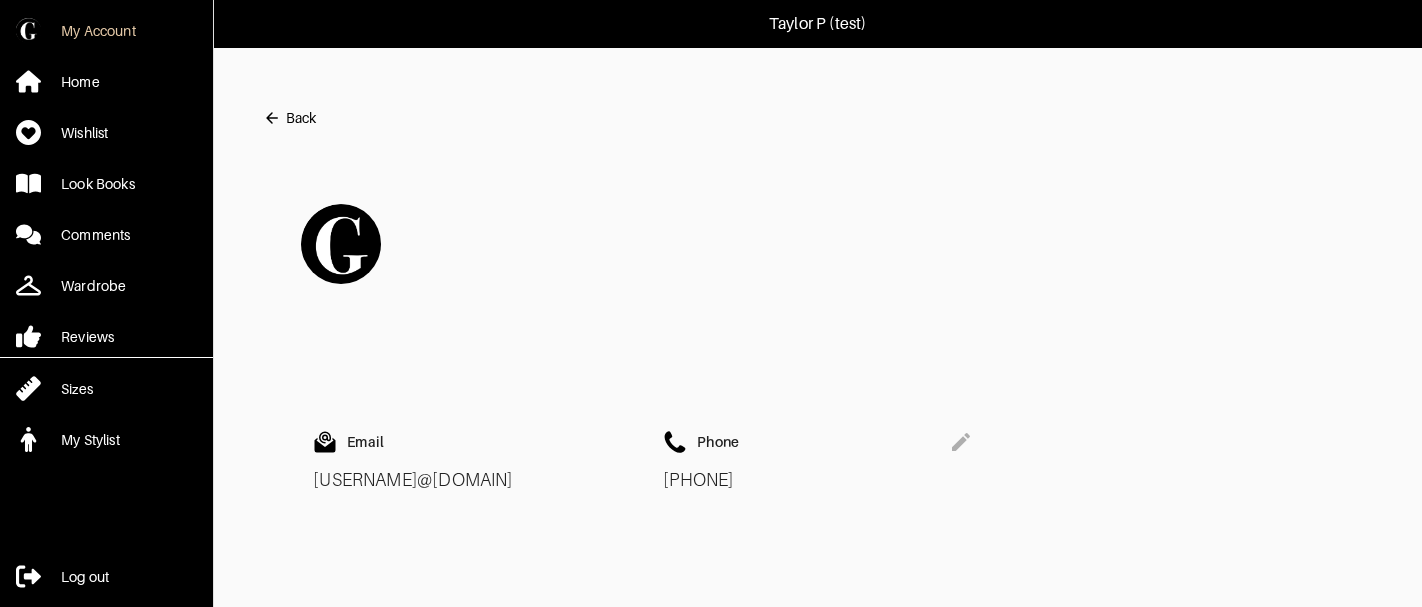 scroll, scrollTop: 0, scrollLeft: 0, axis: both 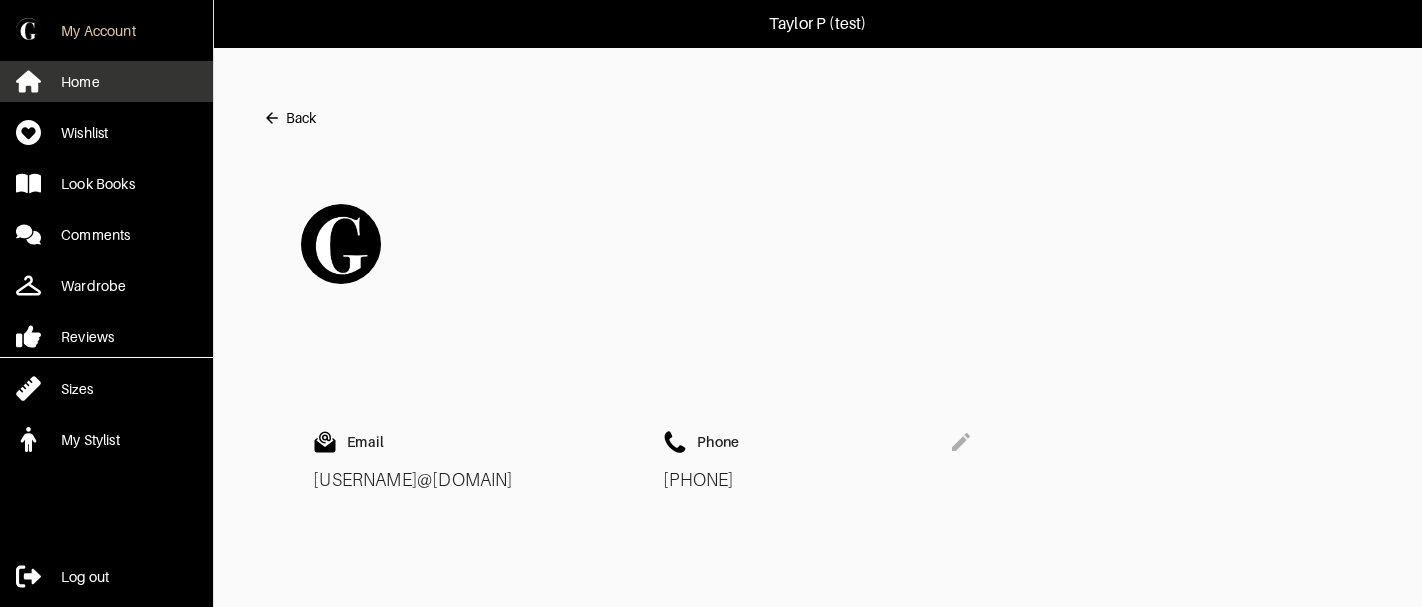 click on "Home" at bounding box center (106, 81) 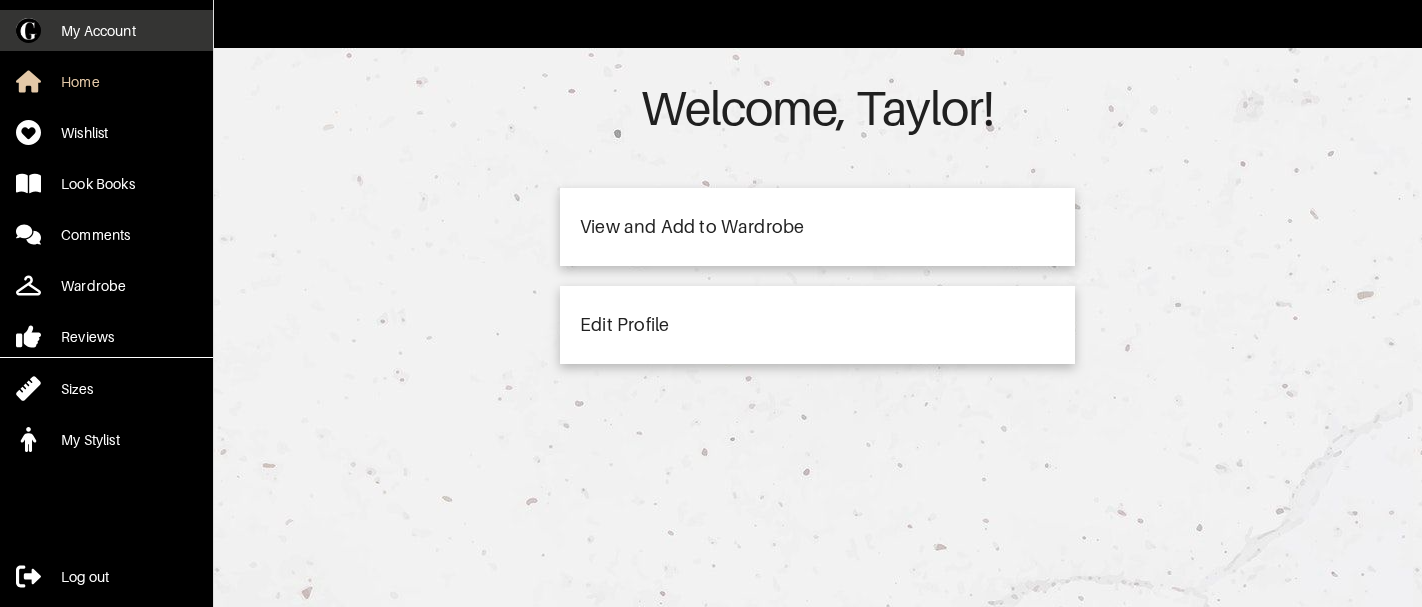 click on "My Account" at bounding box center (98, 31) 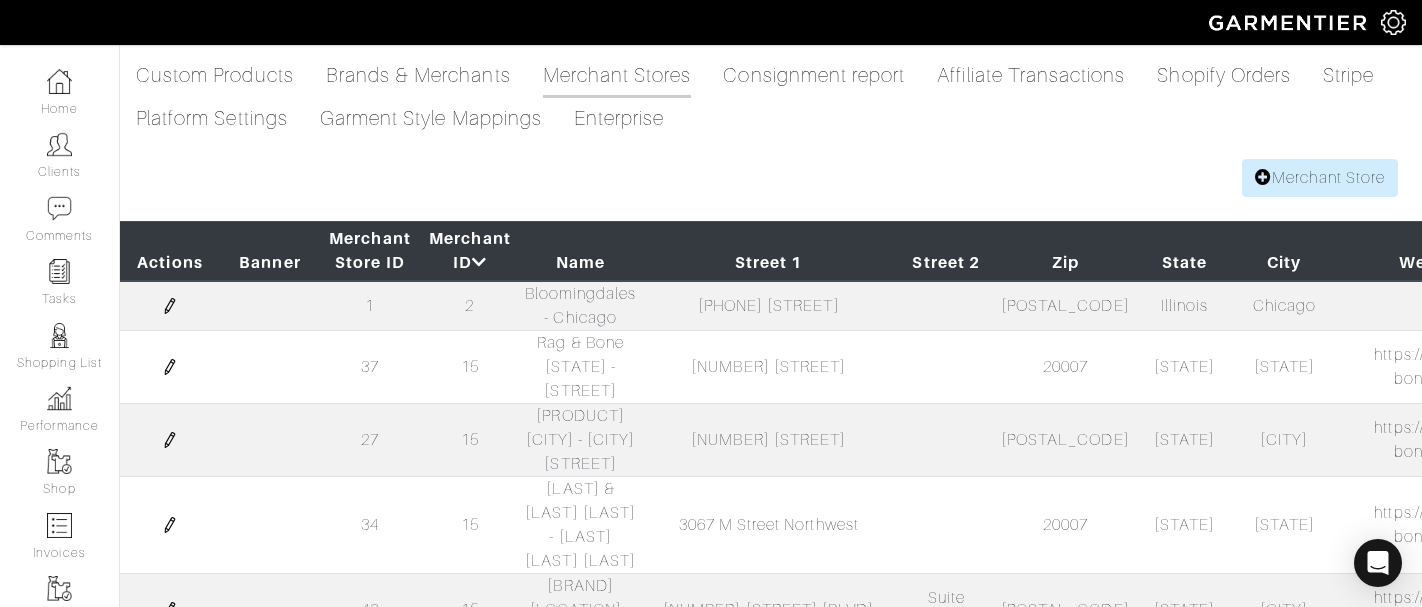 click on "Clients" at bounding box center [59, 155] 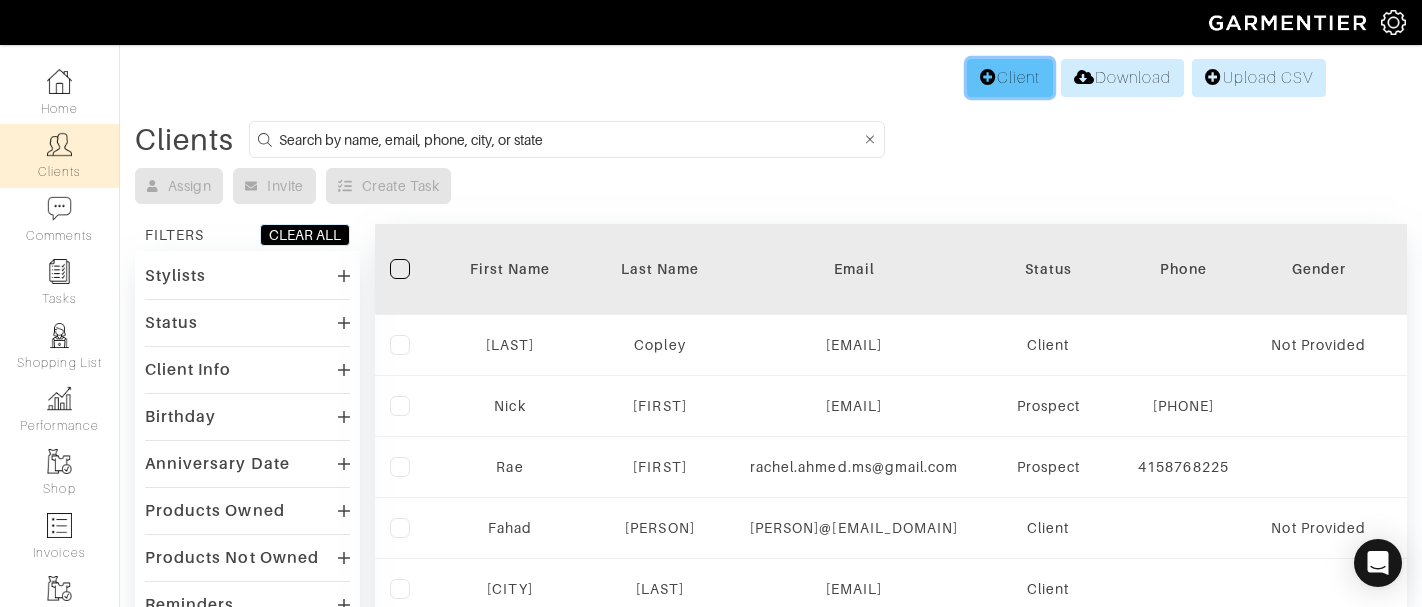 click on "Client" at bounding box center [1010, 78] 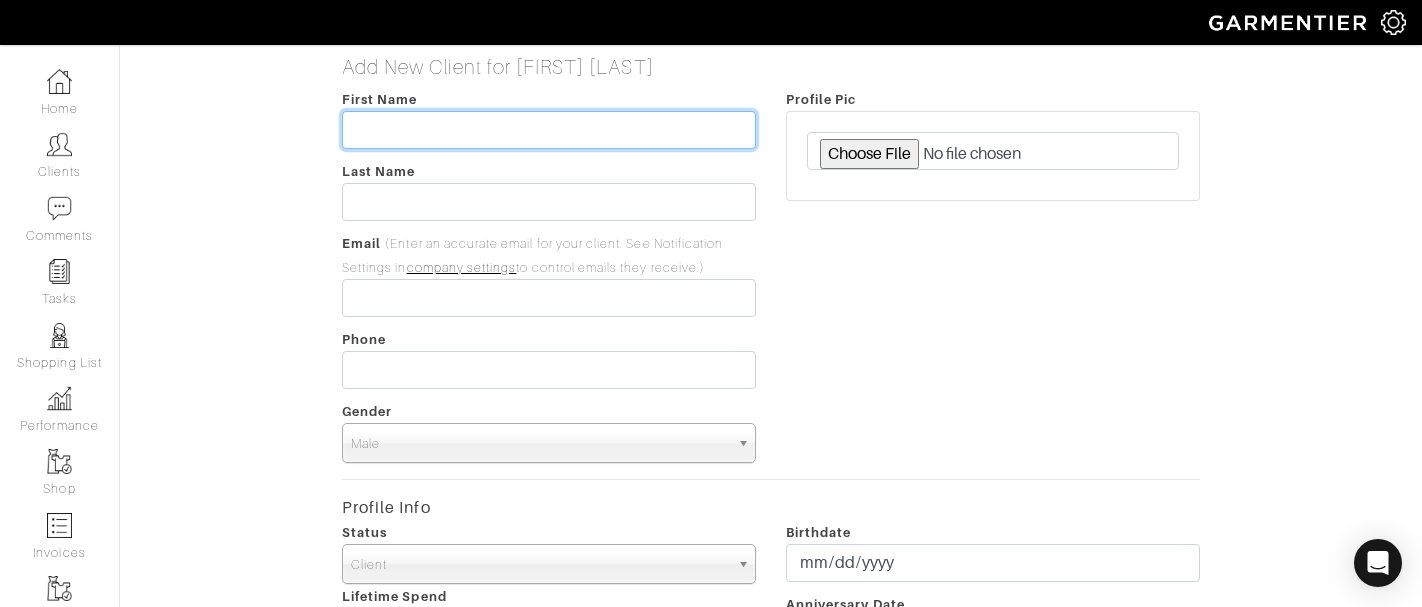 click at bounding box center (549, 130) 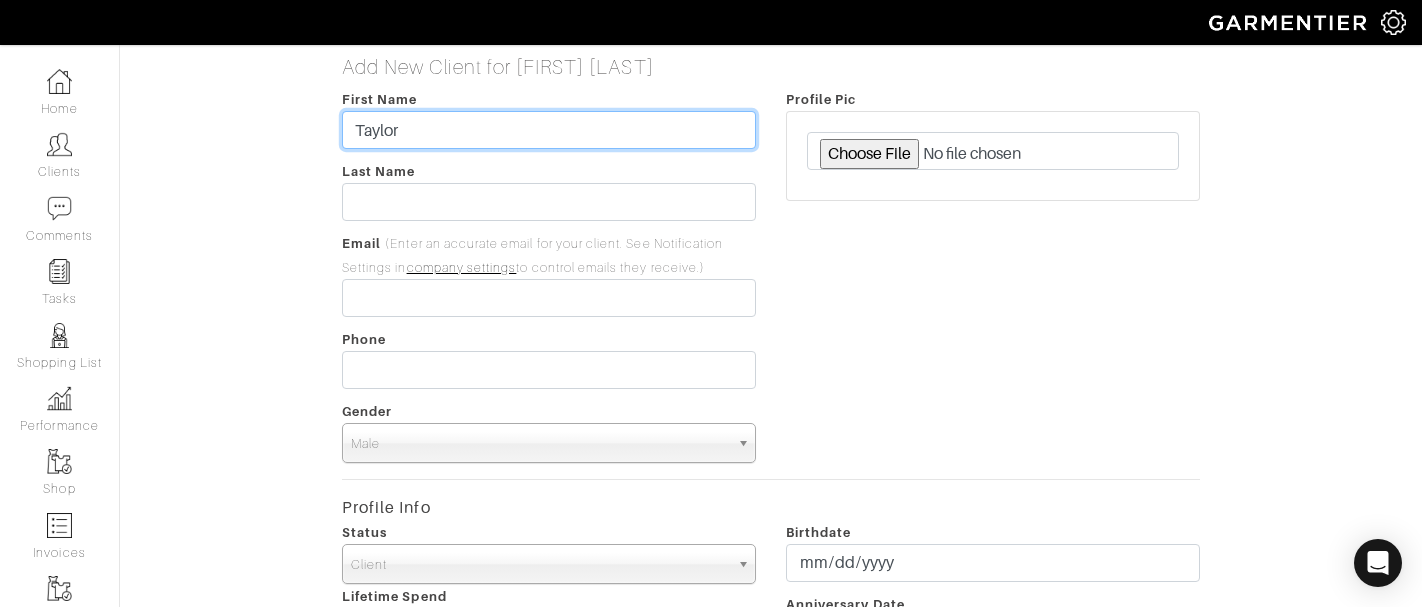 type on "Taylor" 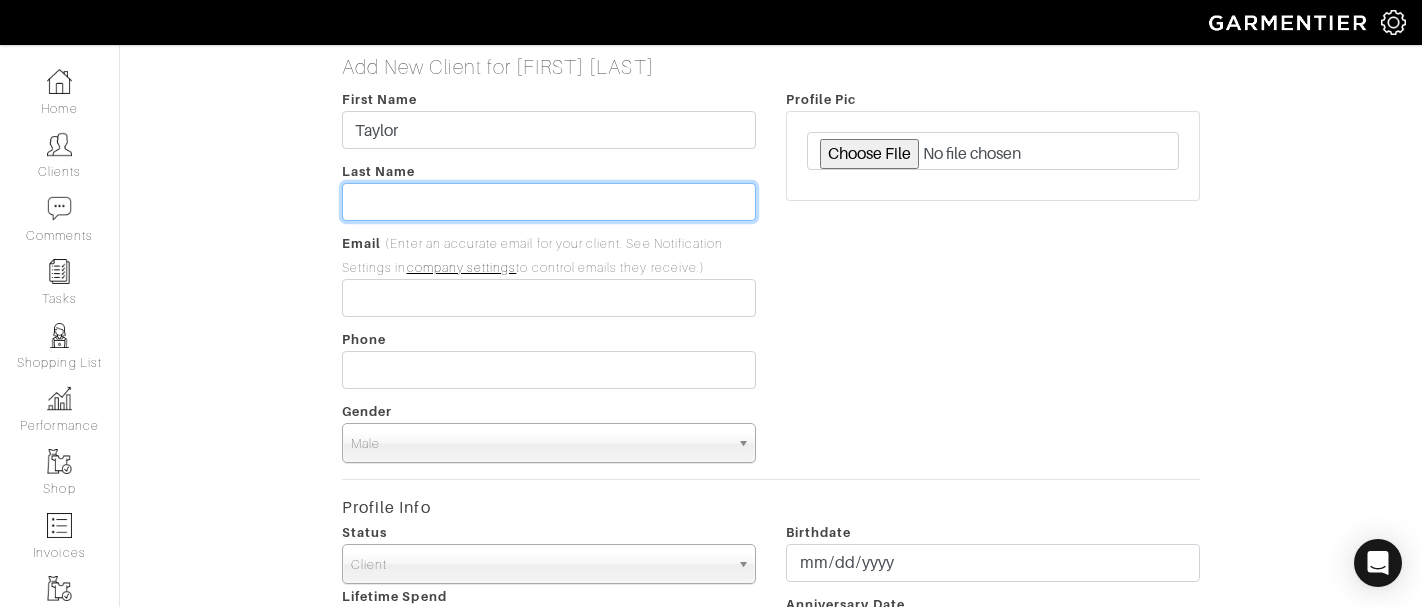 click at bounding box center [549, 202] 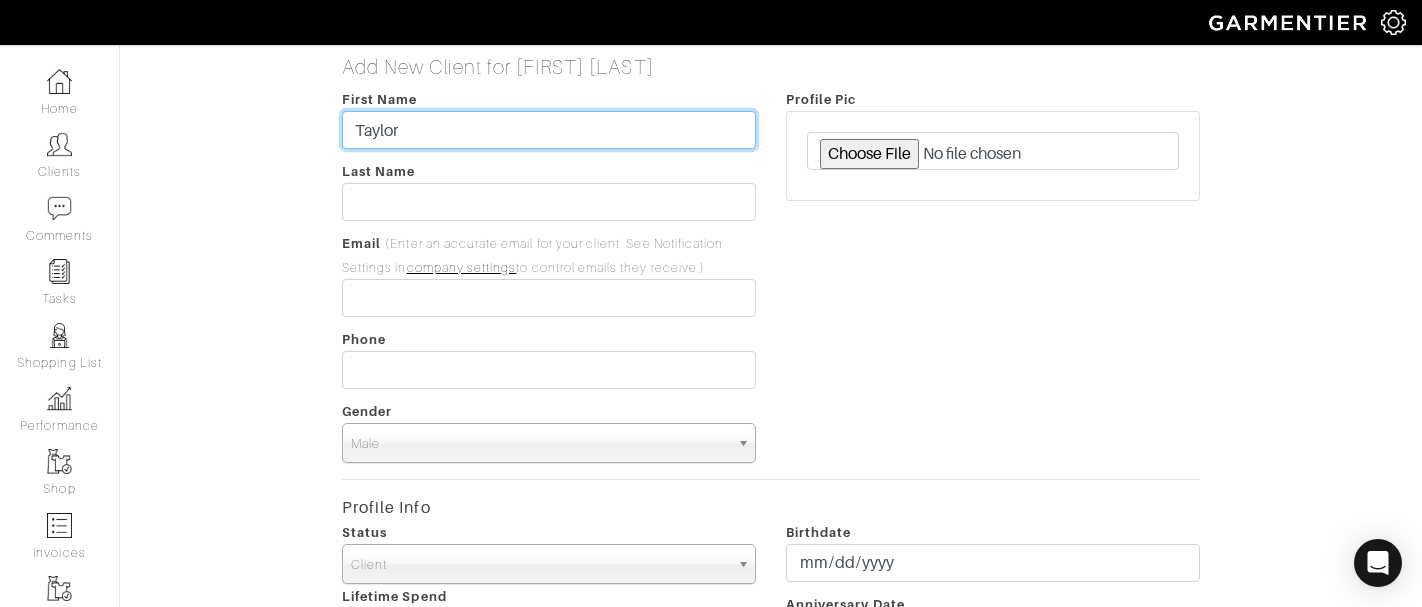 click on "Taylor" at bounding box center [549, 130] 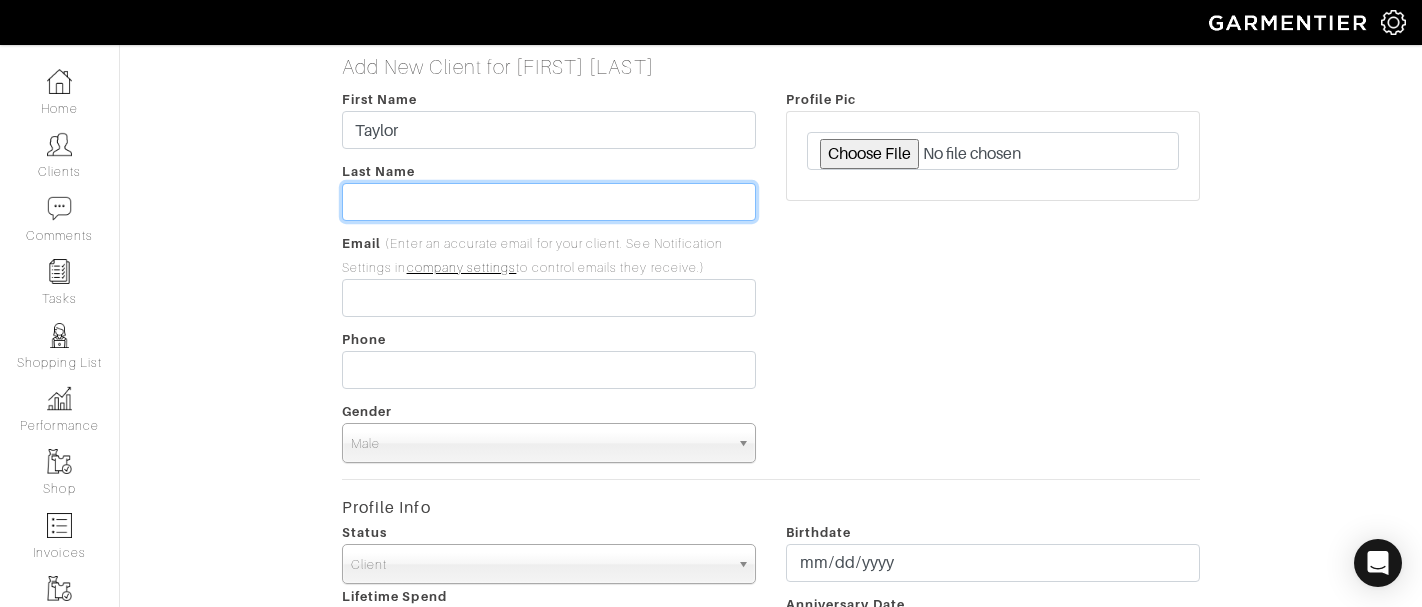 click at bounding box center [549, 202] 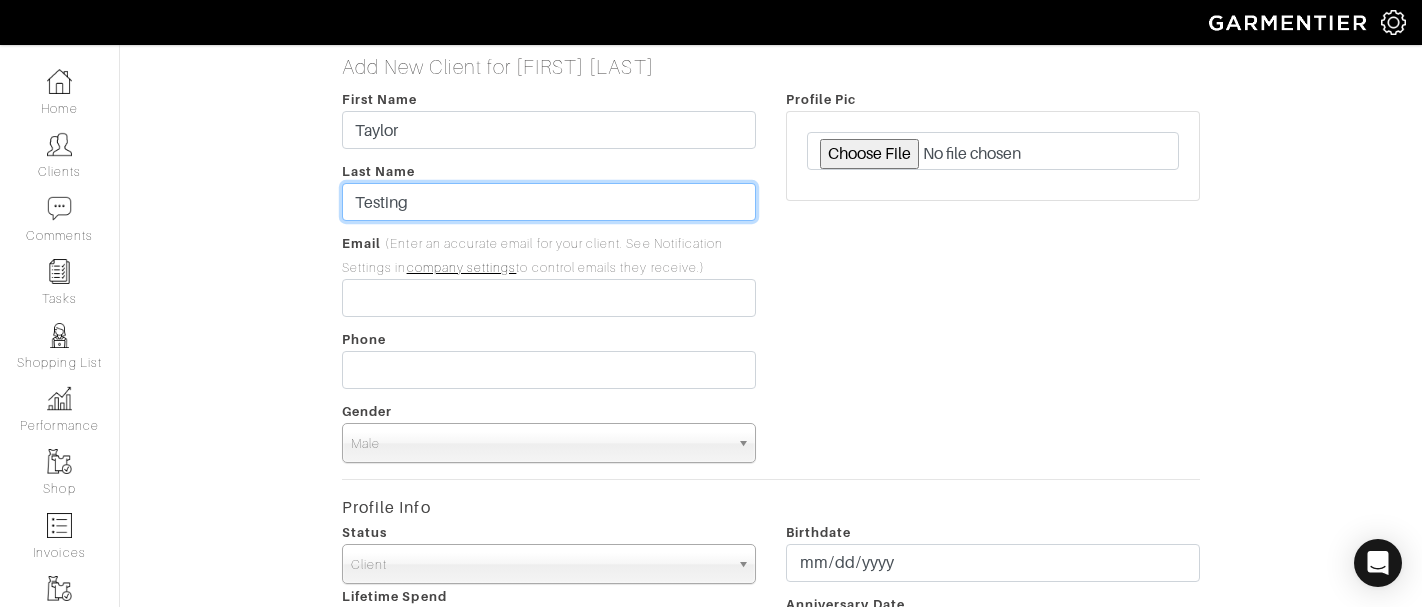 type on "Testing" 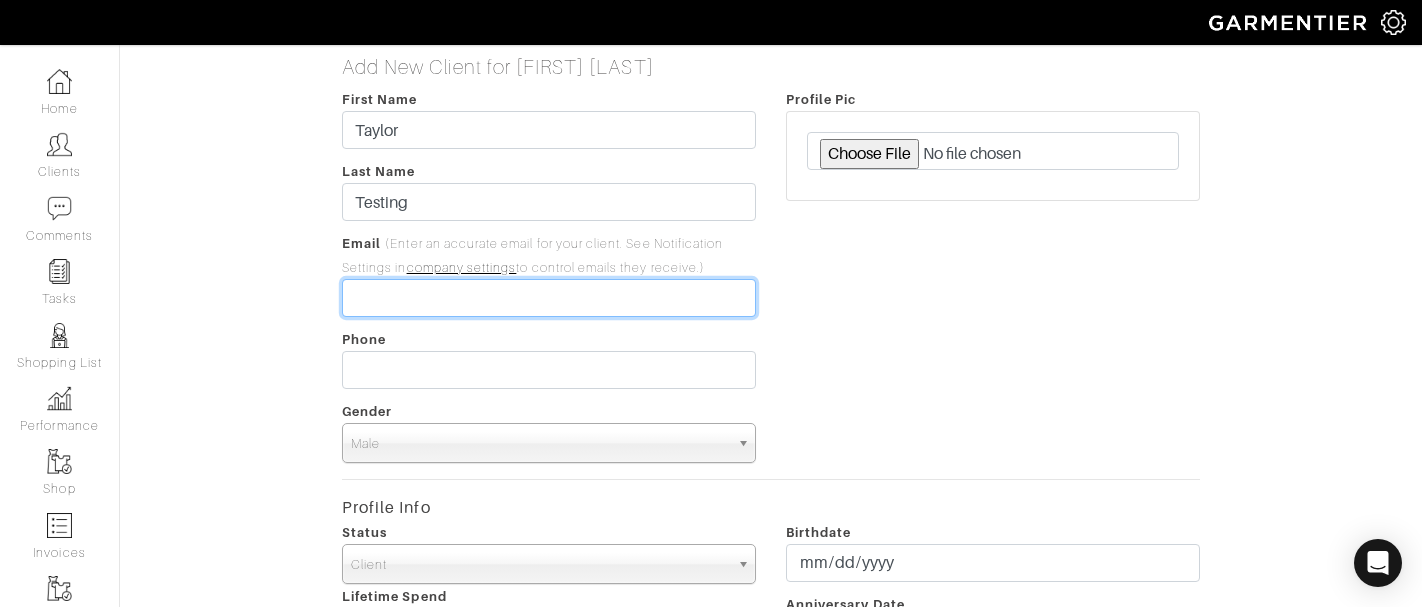 click at bounding box center [549, 298] 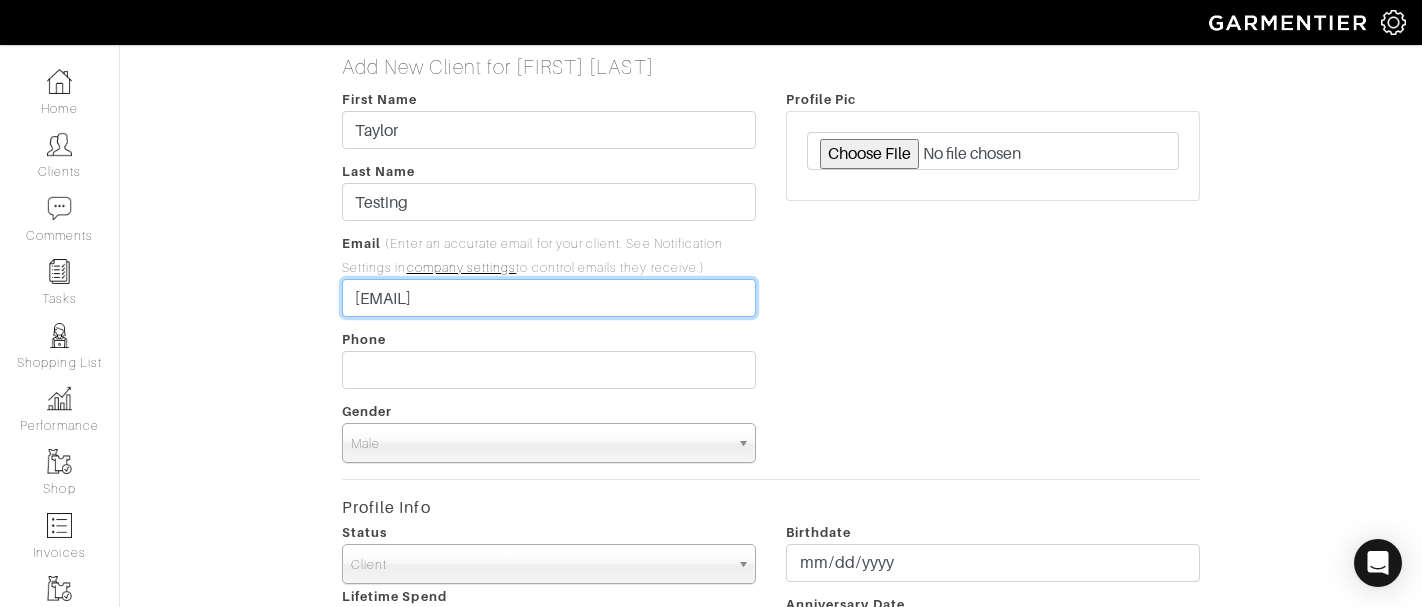 type on "[EMAIL]" 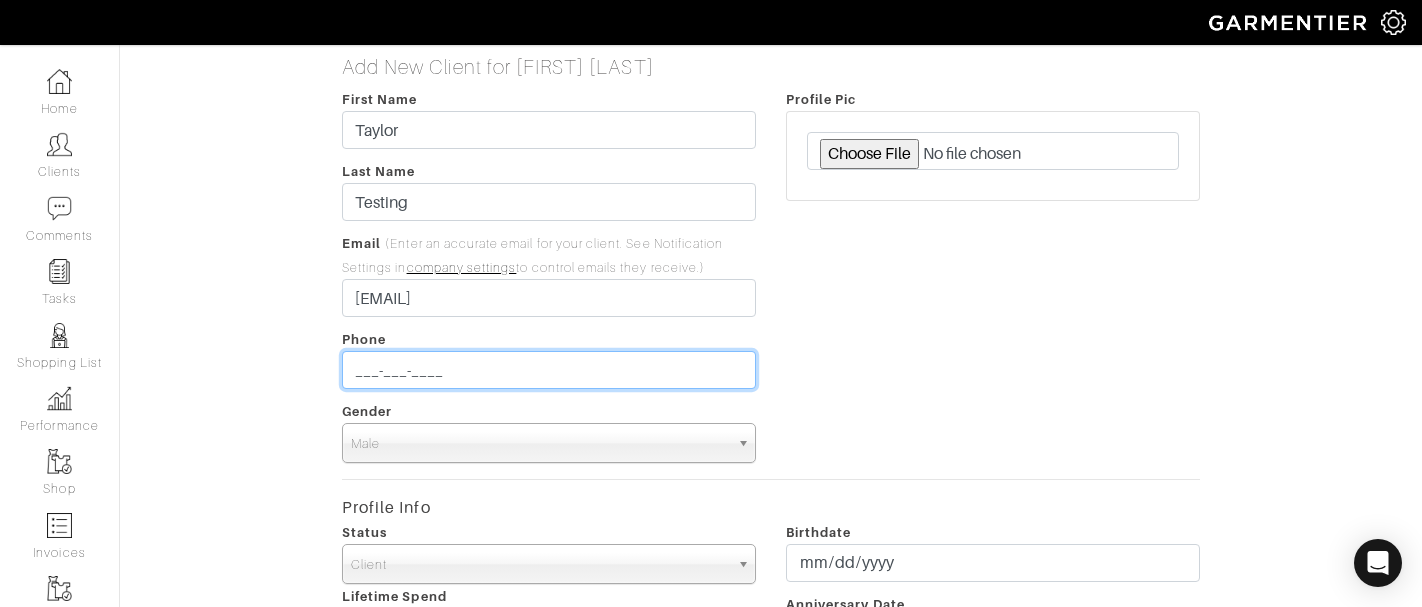 click on "___-___-____" at bounding box center (549, 370) 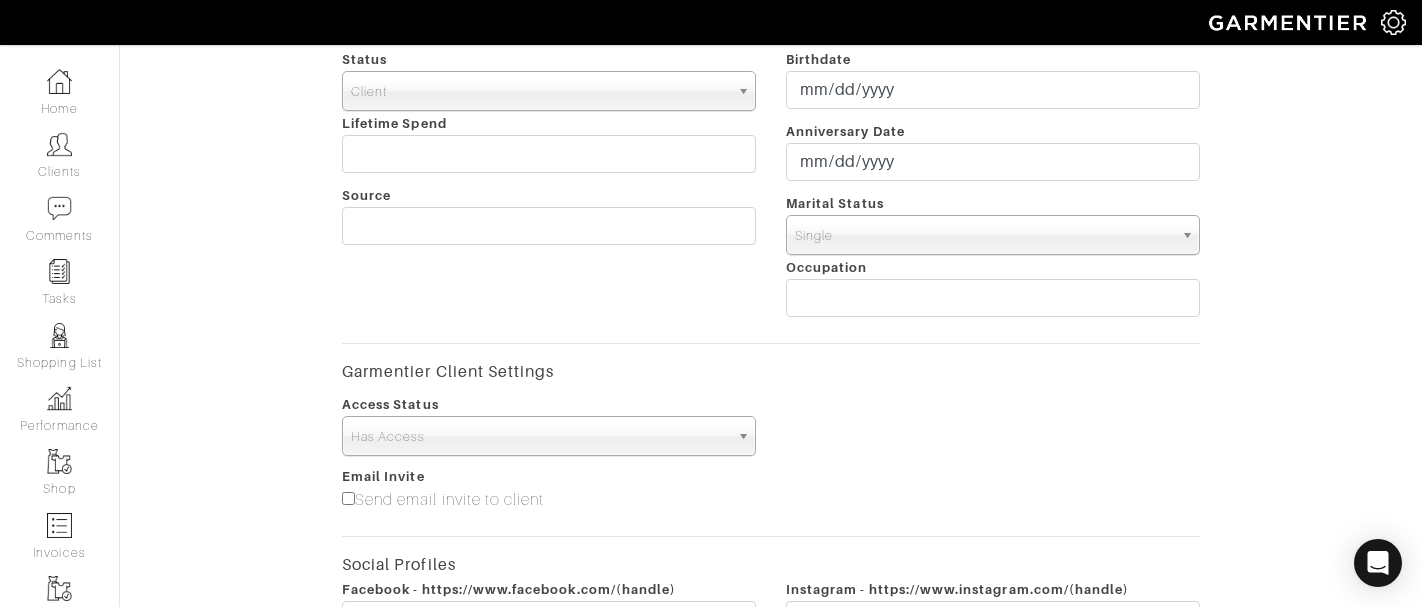 scroll, scrollTop: 497, scrollLeft: 0, axis: vertical 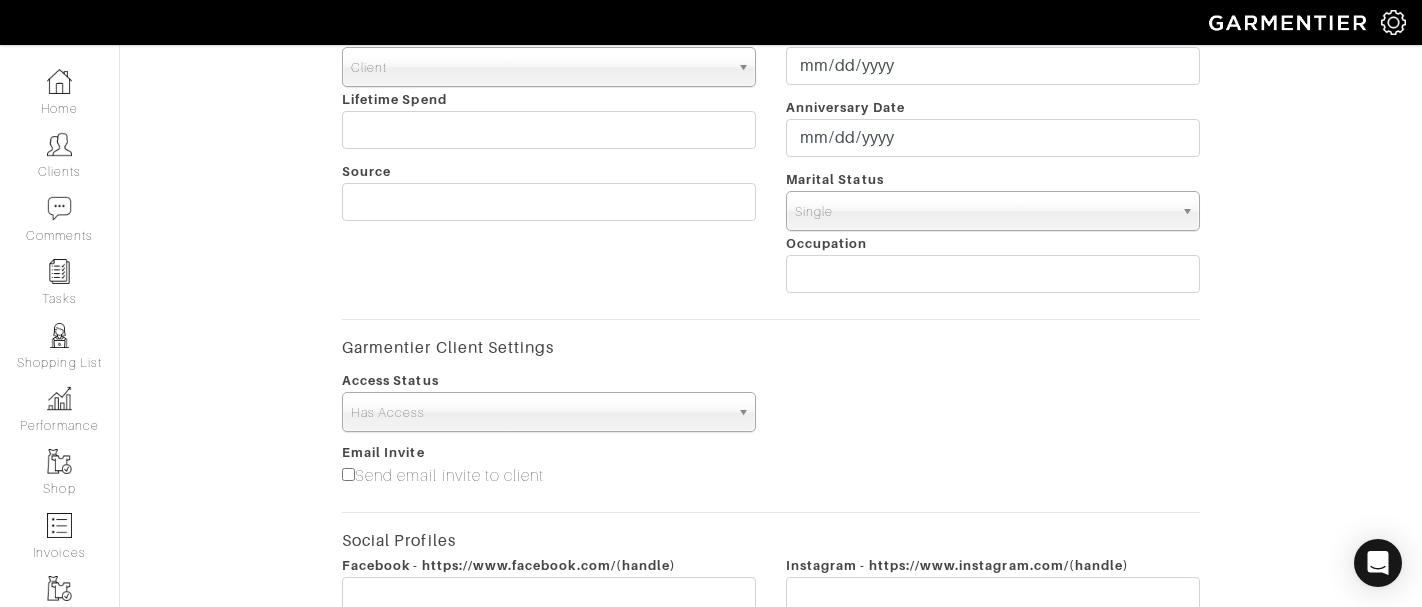 click on "Has Access" at bounding box center [540, 413] 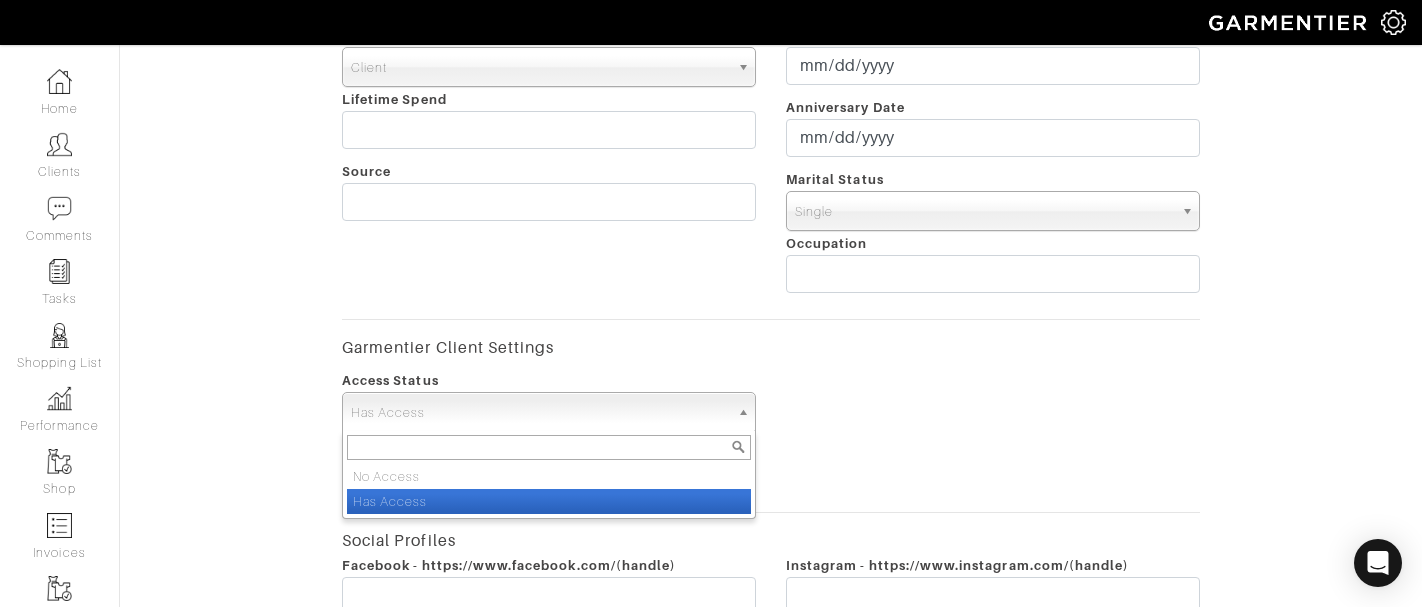 click on "Has Access" at bounding box center (540, 413) 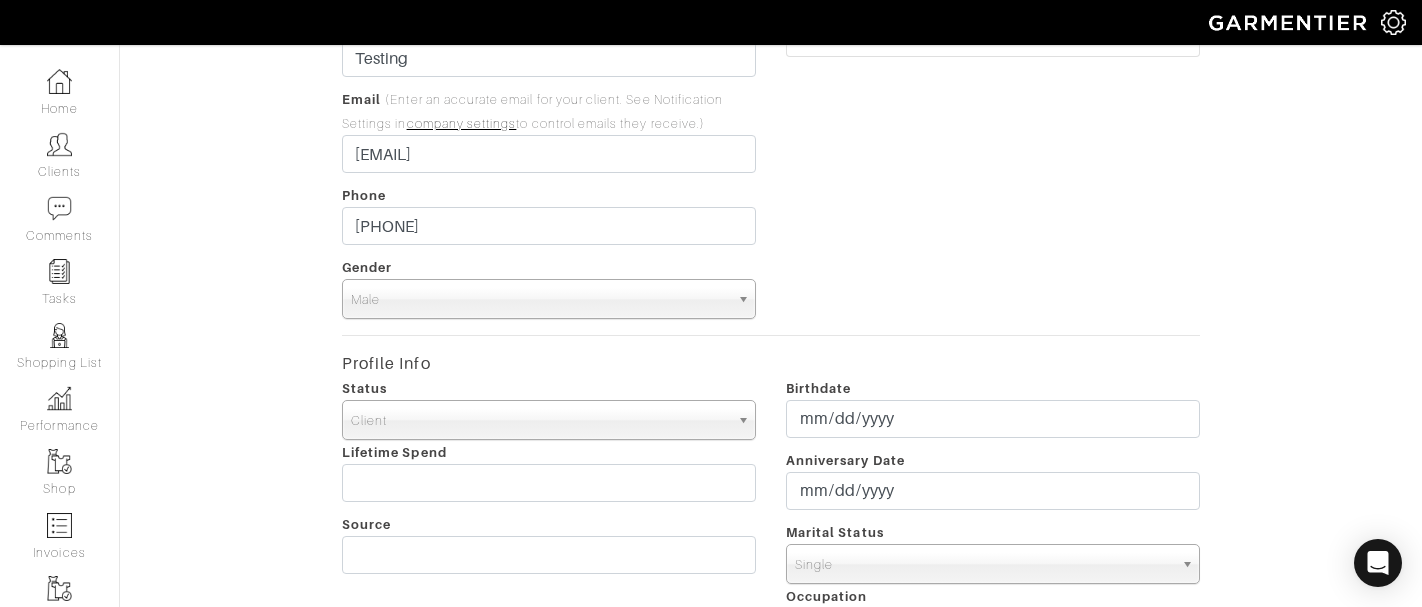scroll, scrollTop: 169, scrollLeft: 0, axis: vertical 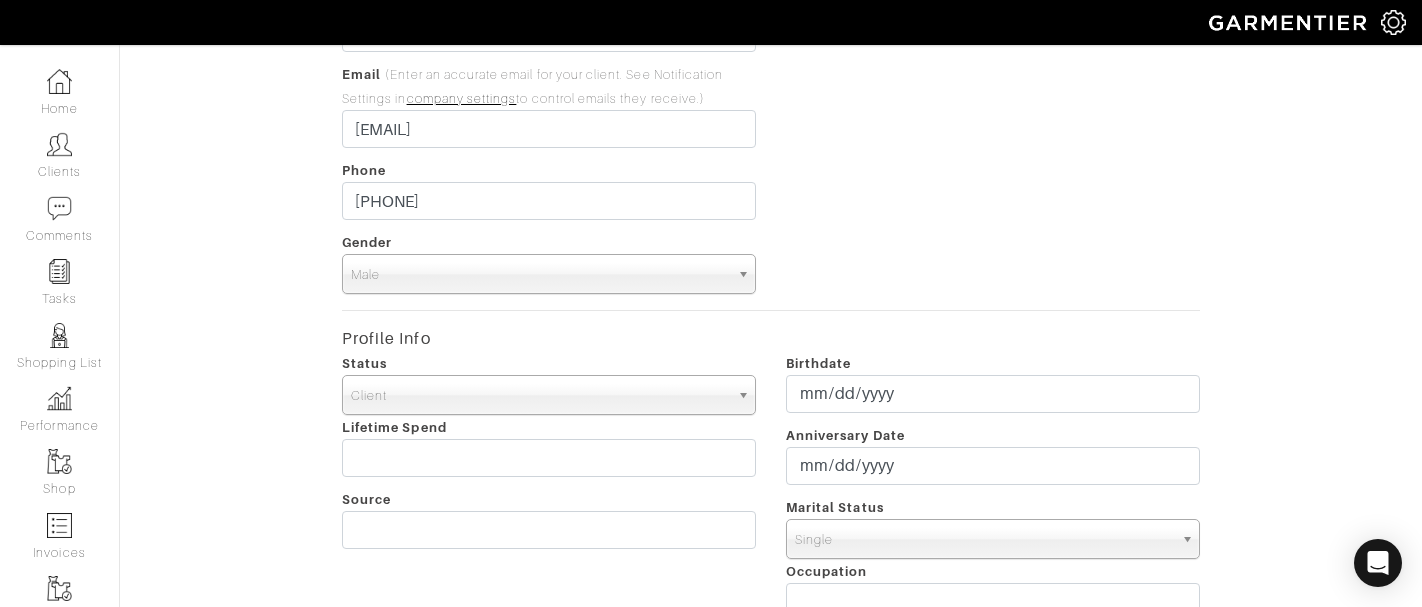 click on "Male" at bounding box center (540, 275) 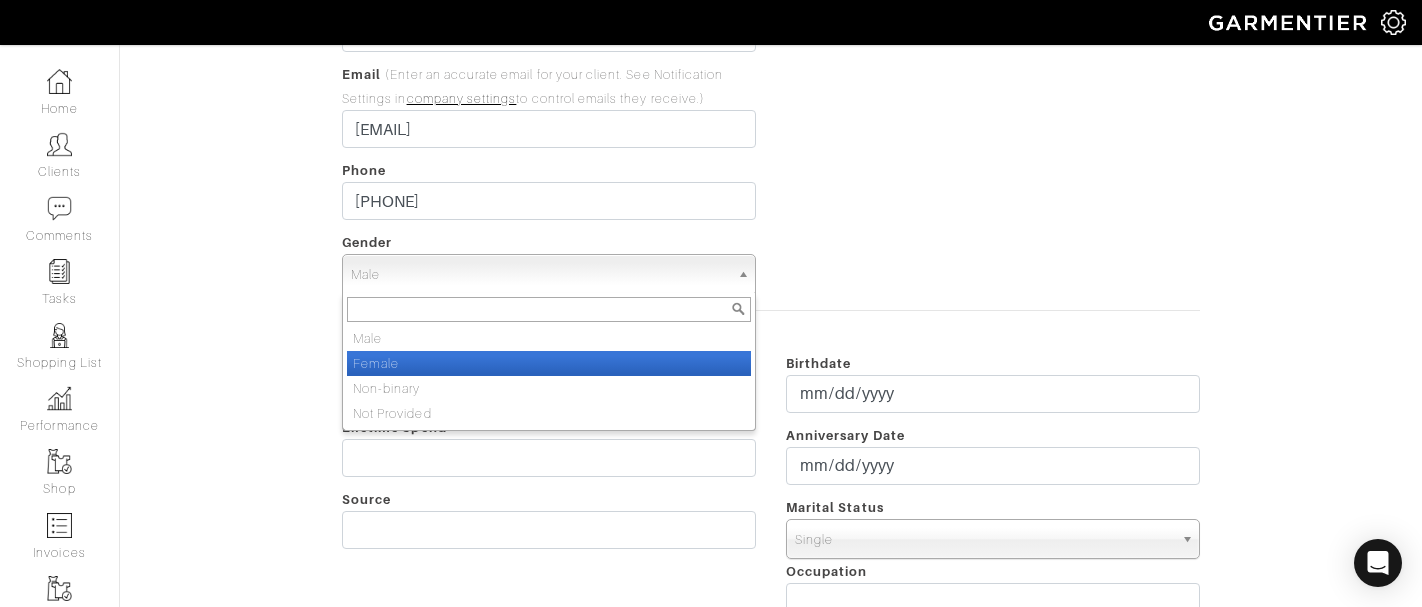 click on "Female" at bounding box center [549, 363] 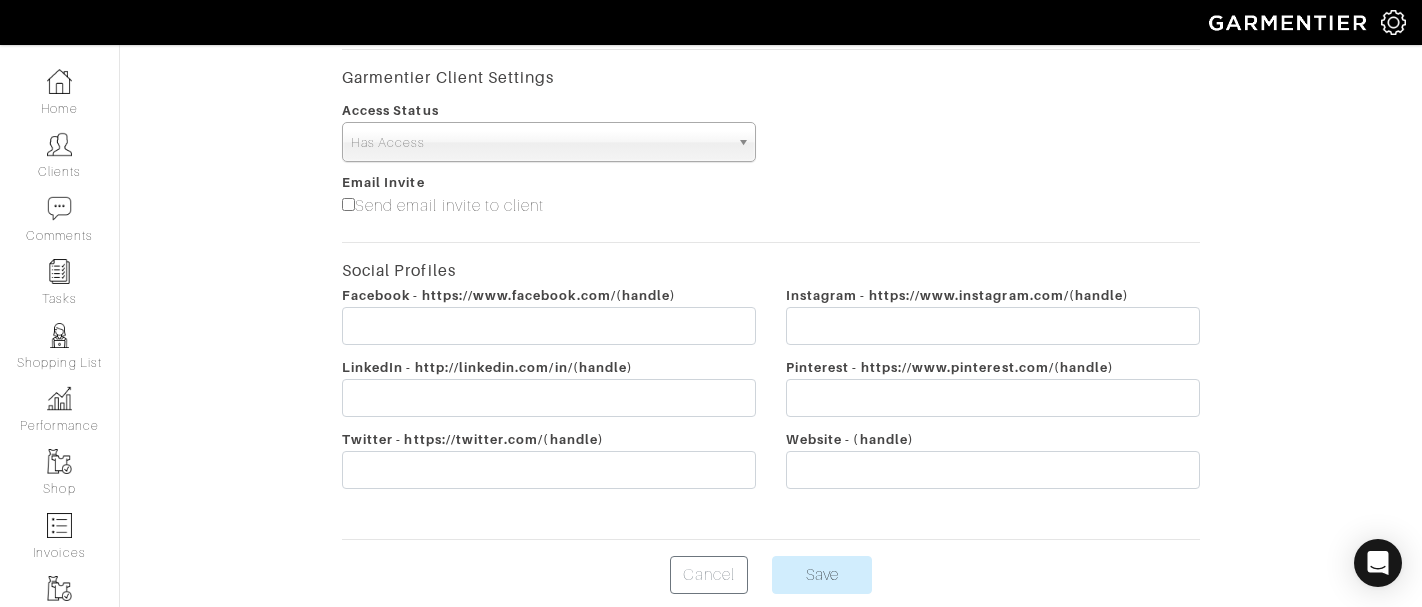 scroll, scrollTop: 850, scrollLeft: 0, axis: vertical 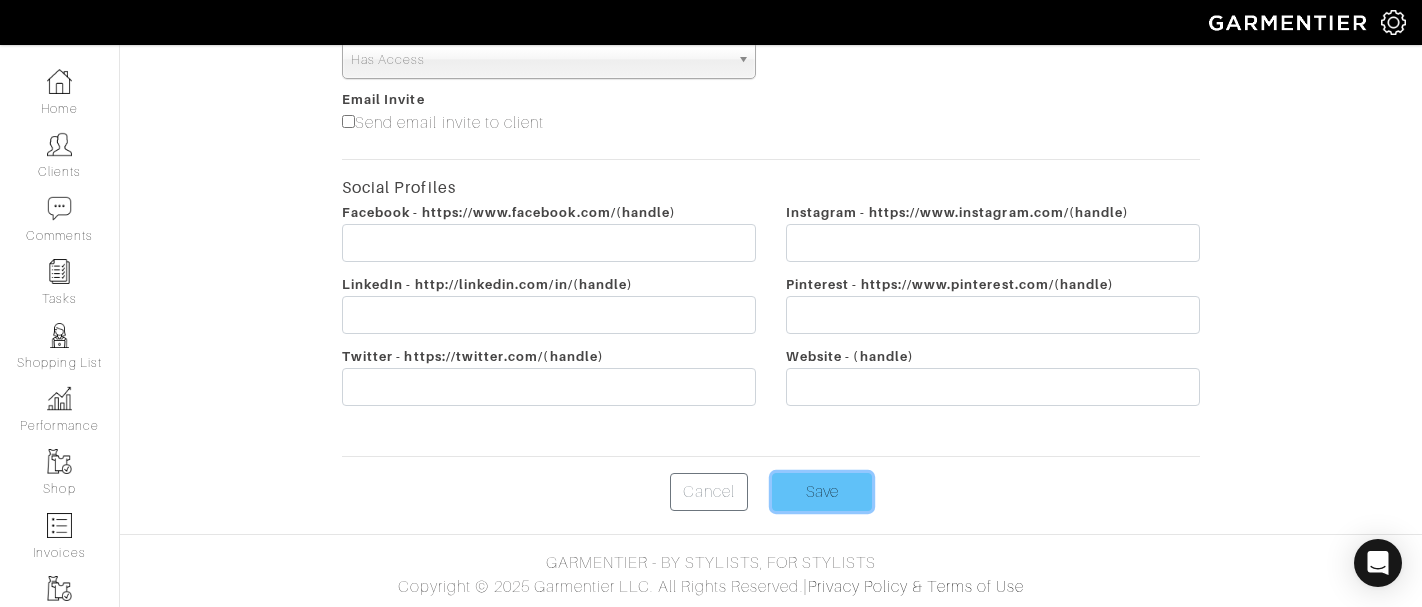 click on "Save" at bounding box center [822, 492] 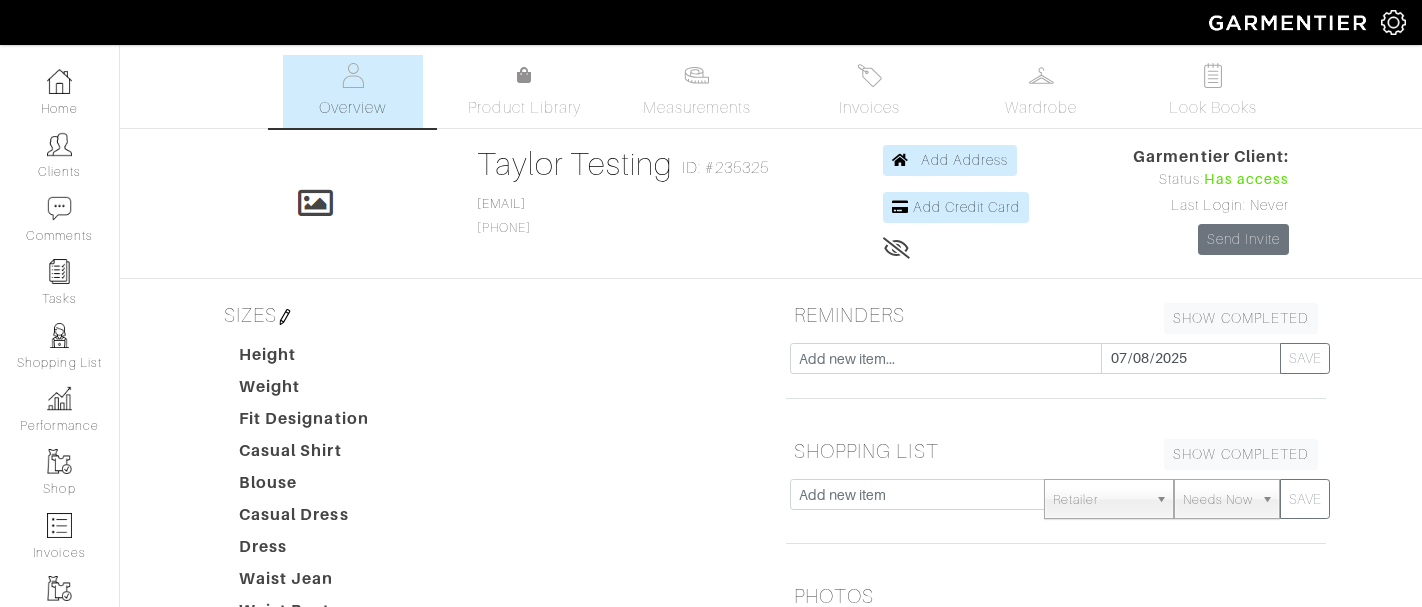 scroll, scrollTop: 0, scrollLeft: 0, axis: both 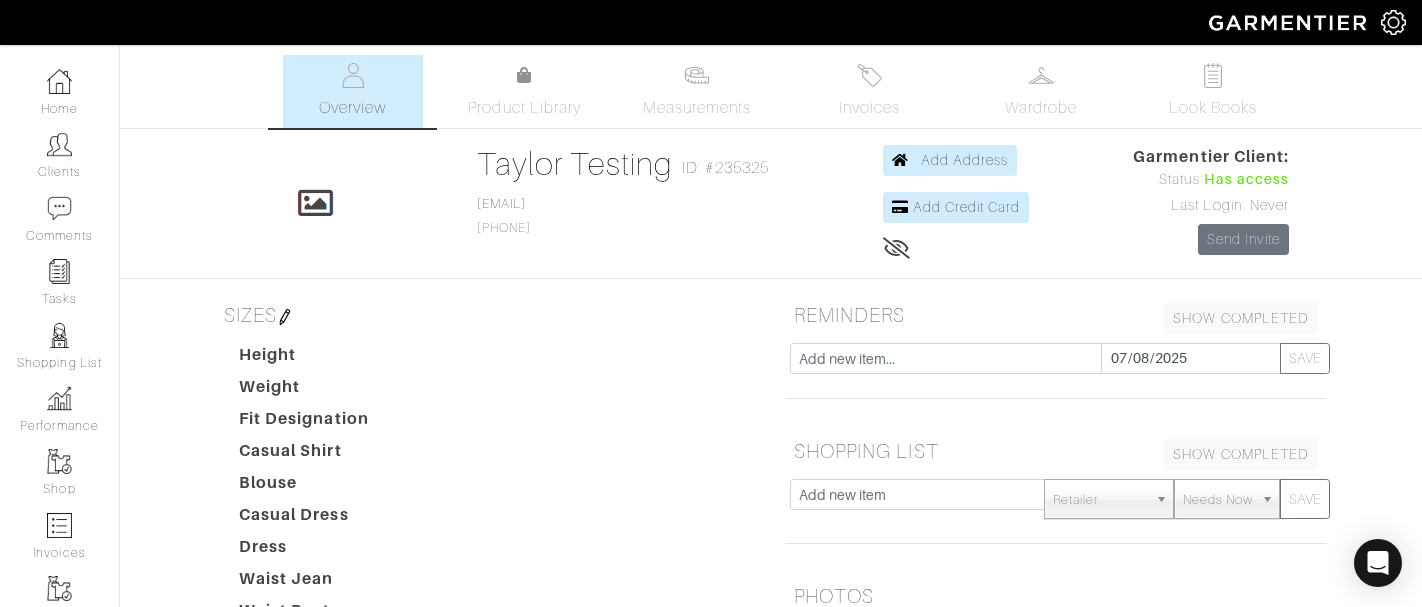drag, startPoint x: 479, startPoint y: 204, endPoint x: 993, endPoint y: 4, distance: 551.5397 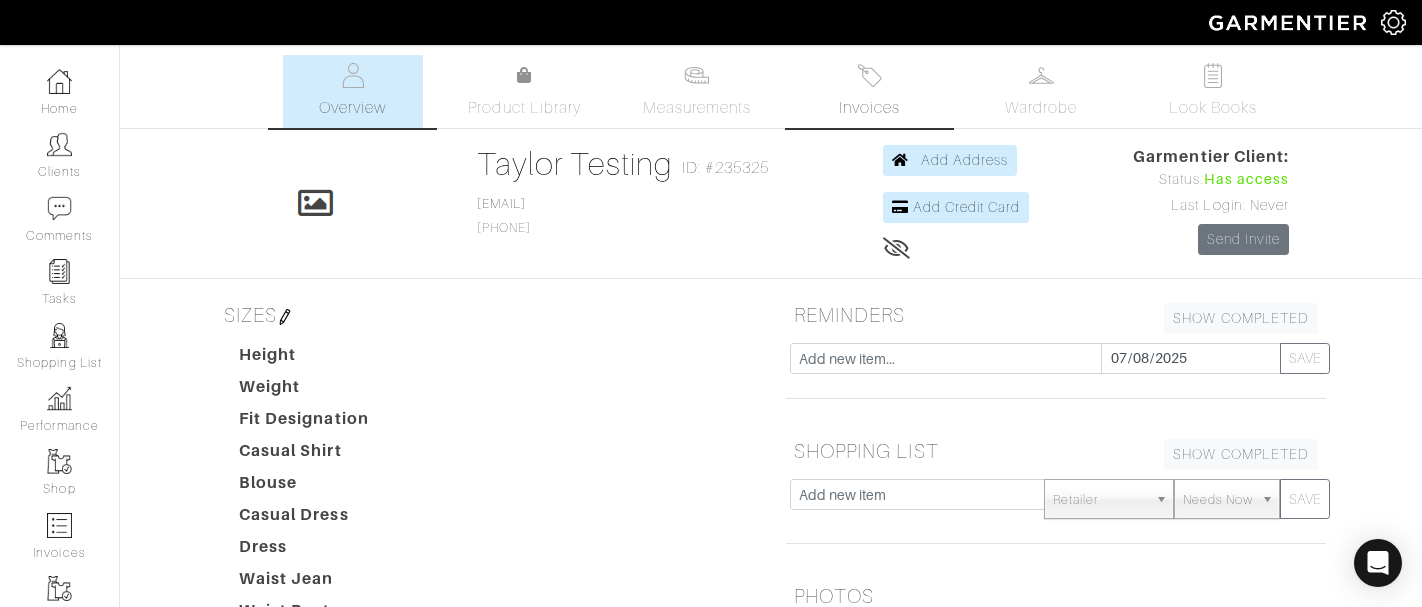 click on "Invoices" at bounding box center (869, 91) 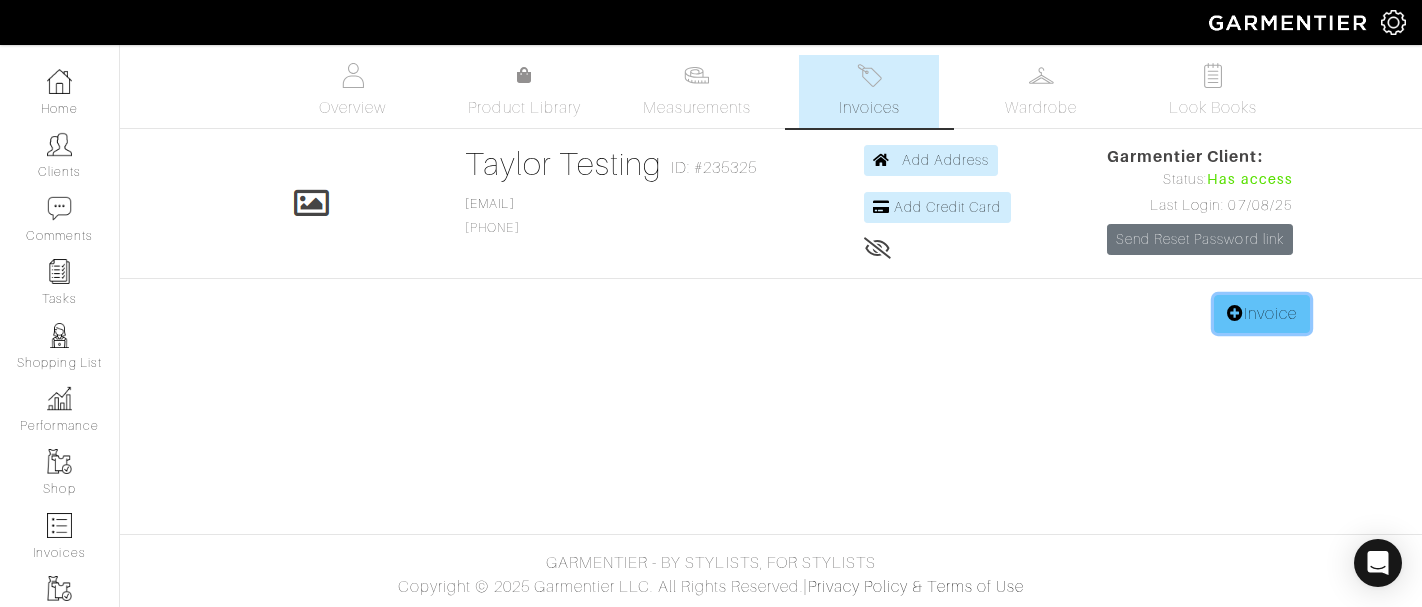 click at bounding box center [1235, 313] 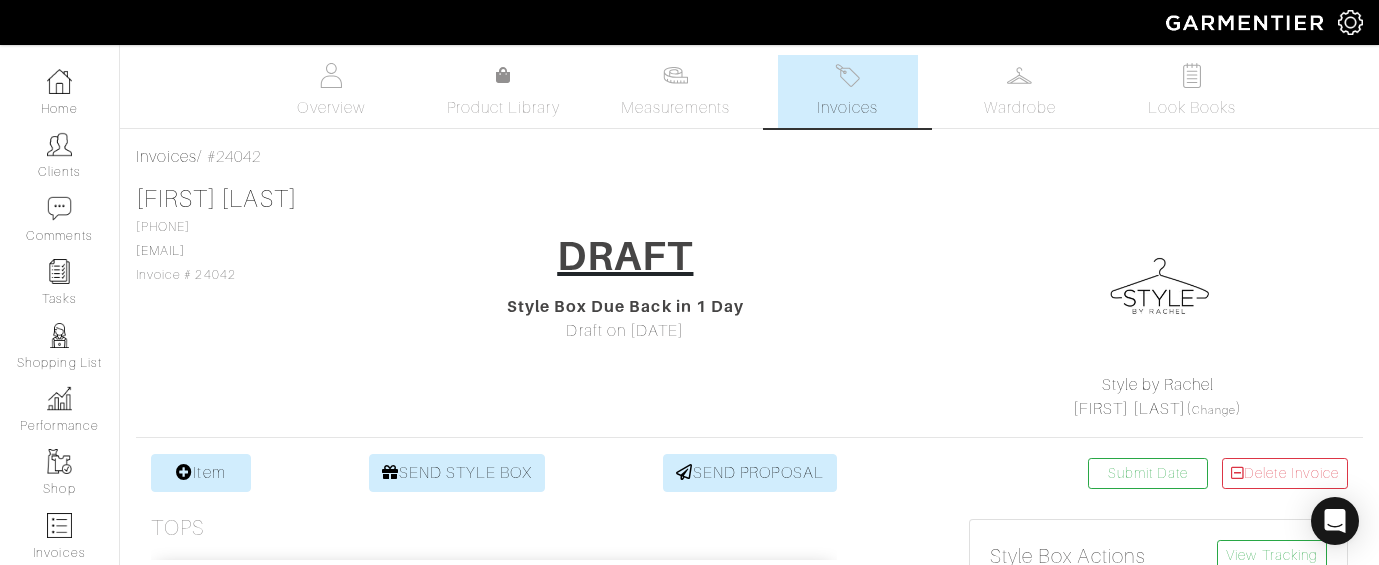 scroll, scrollTop: 0, scrollLeft: 0, axis: both 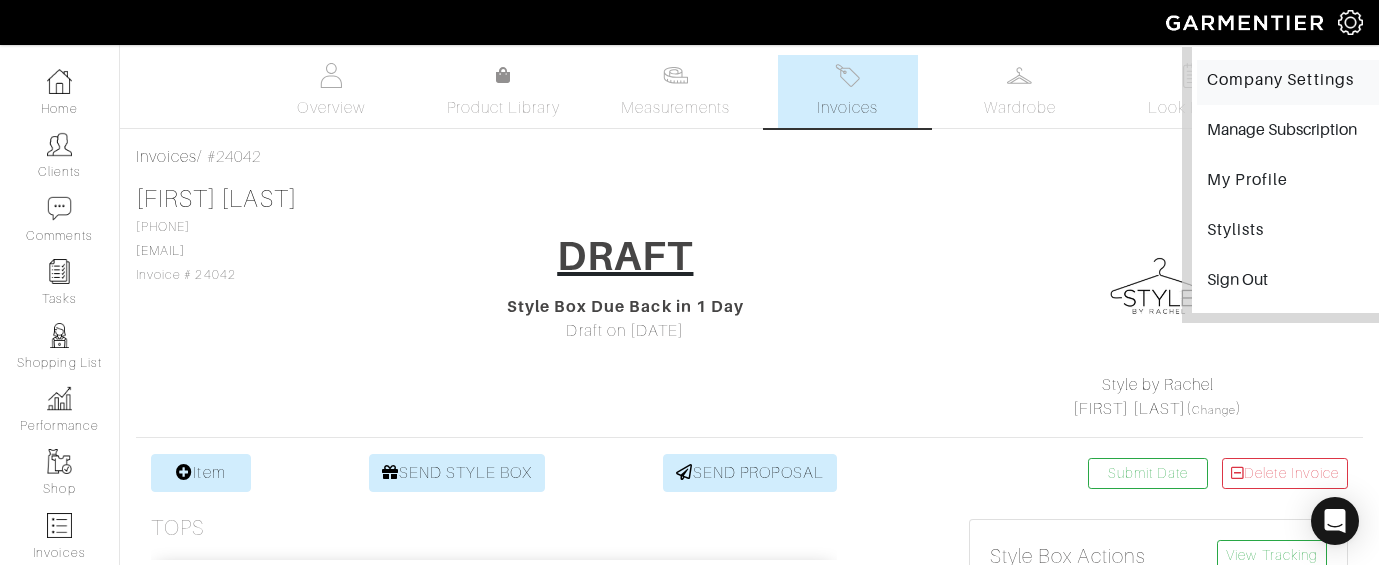 click on "Company Settings" at bounding box center (1294, 82) 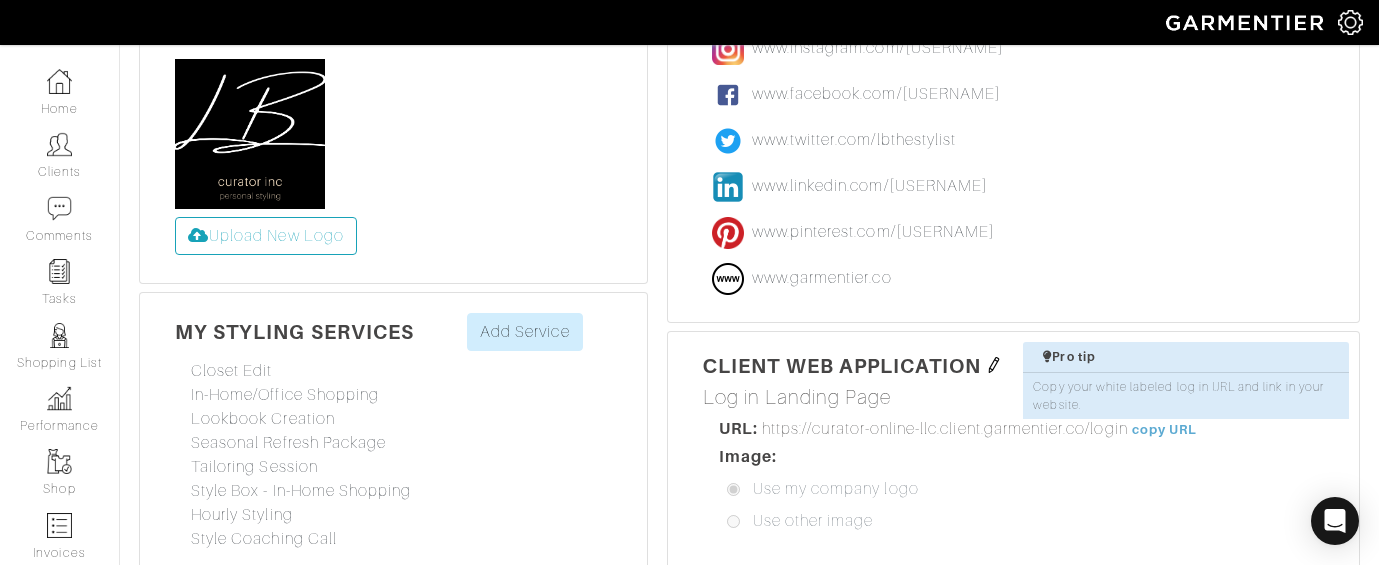 scroll, scrollTop: 1376, scrollLeft: 0, axis: vertical 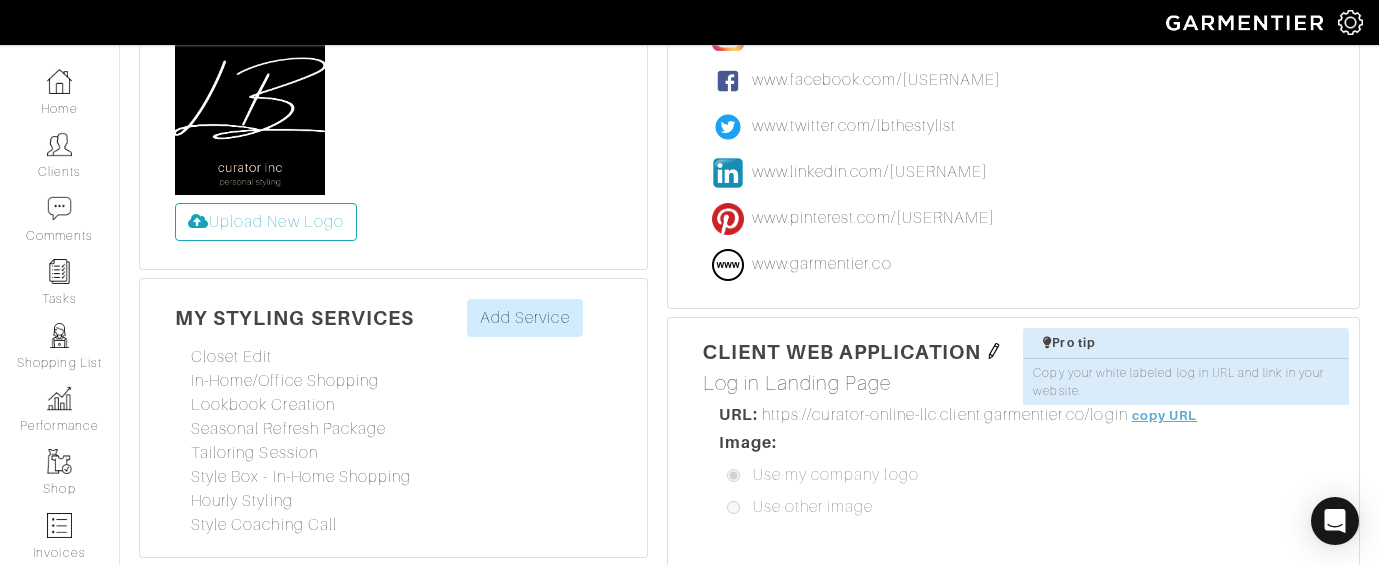 click on "copy URL" at bounding box center [1164, 415] 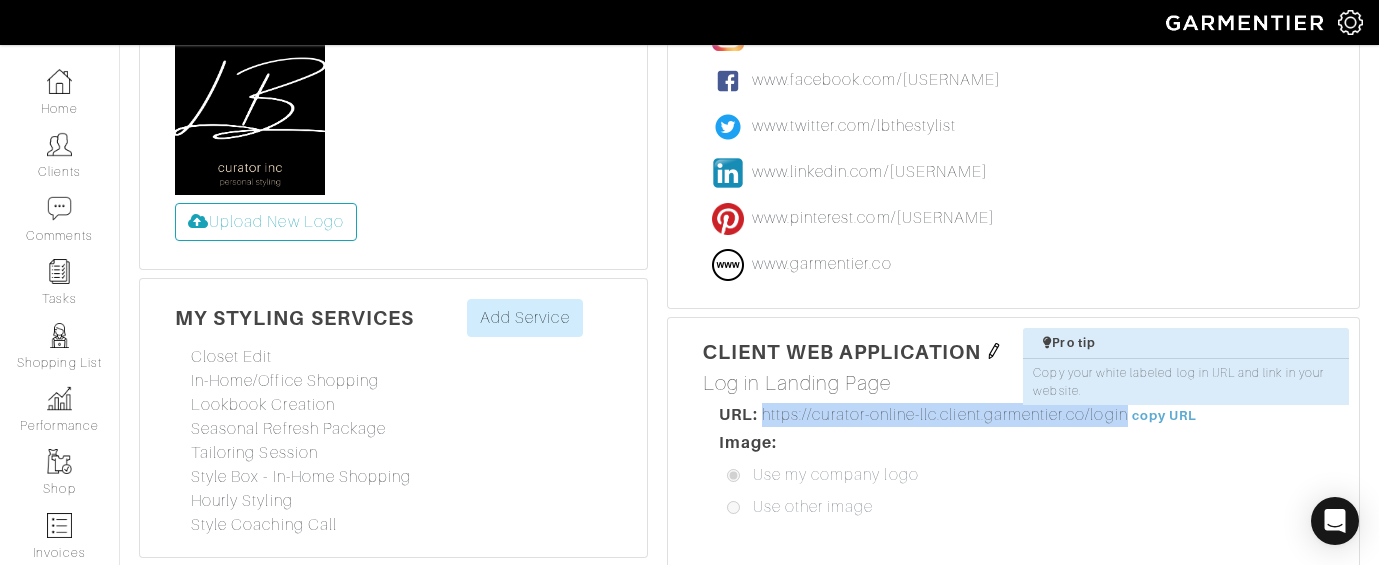 drag, startPoint x: 763, startPoint y: 292, endPoint x: 1124, endPoint y: 300, distance: 361.08862 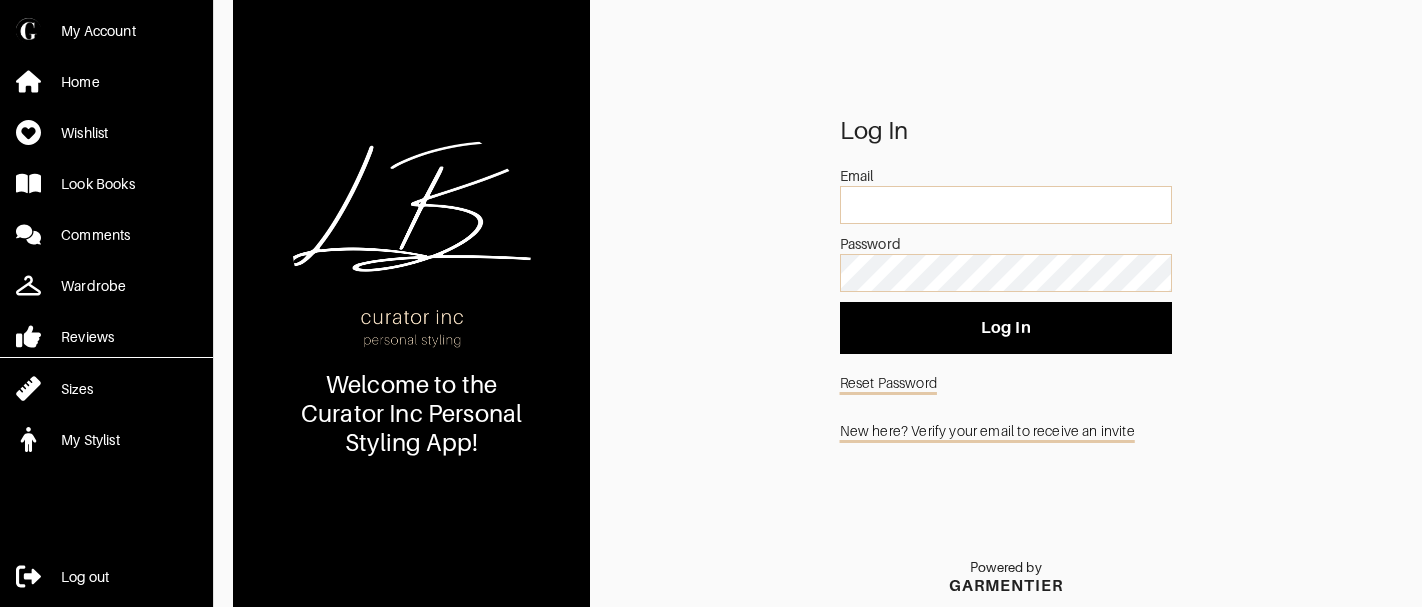 scroll, scrollTop: 0, scrollLeft: 0, axis: both 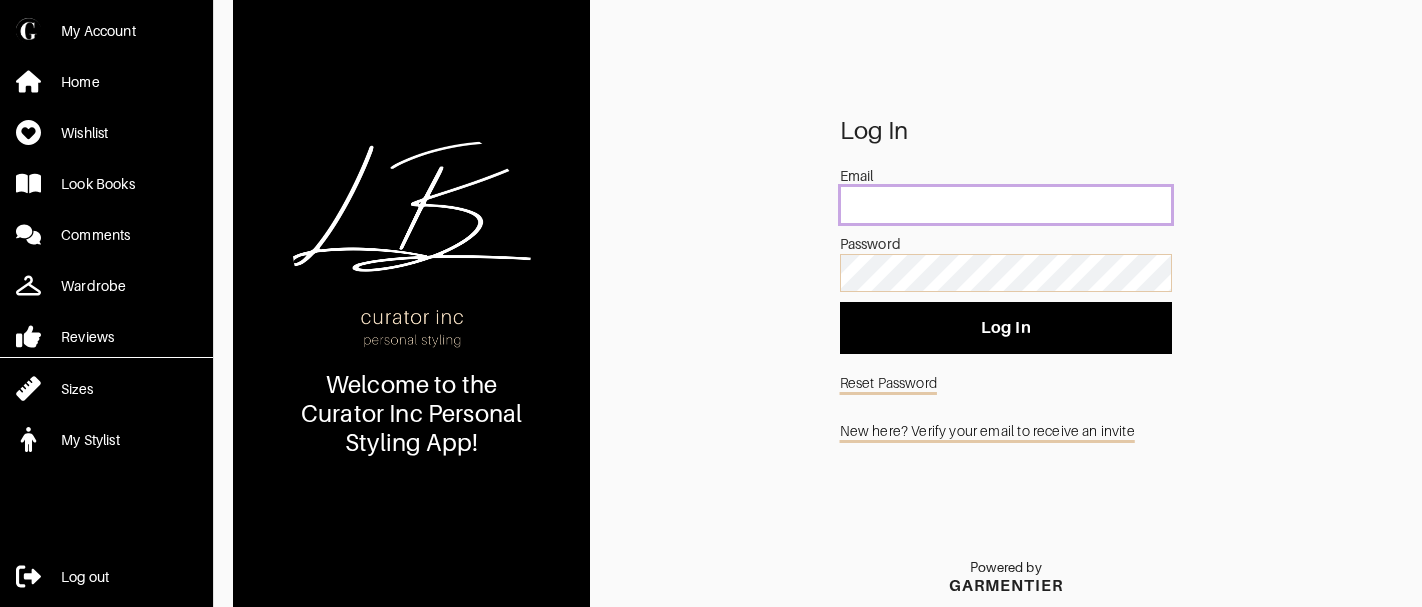 type on "[USERNAME]@[DOMAIN]" 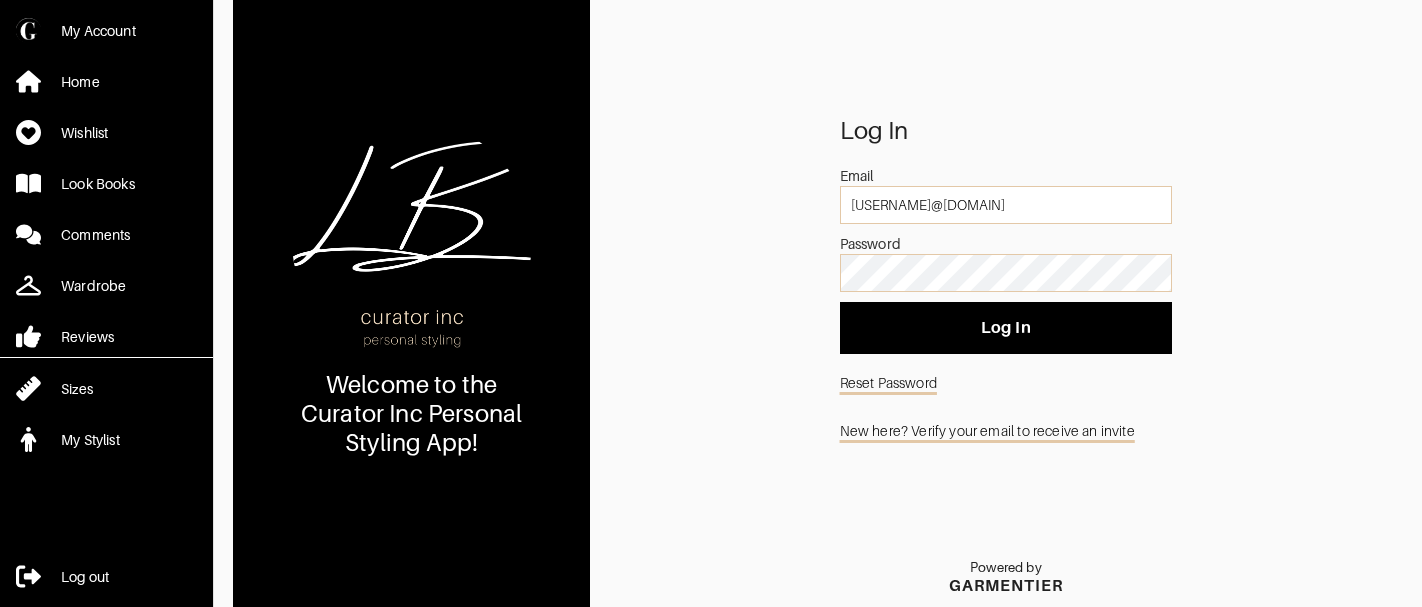 click on "New here? Verify your email to receive an invite" at bounding box center (1006, 431) 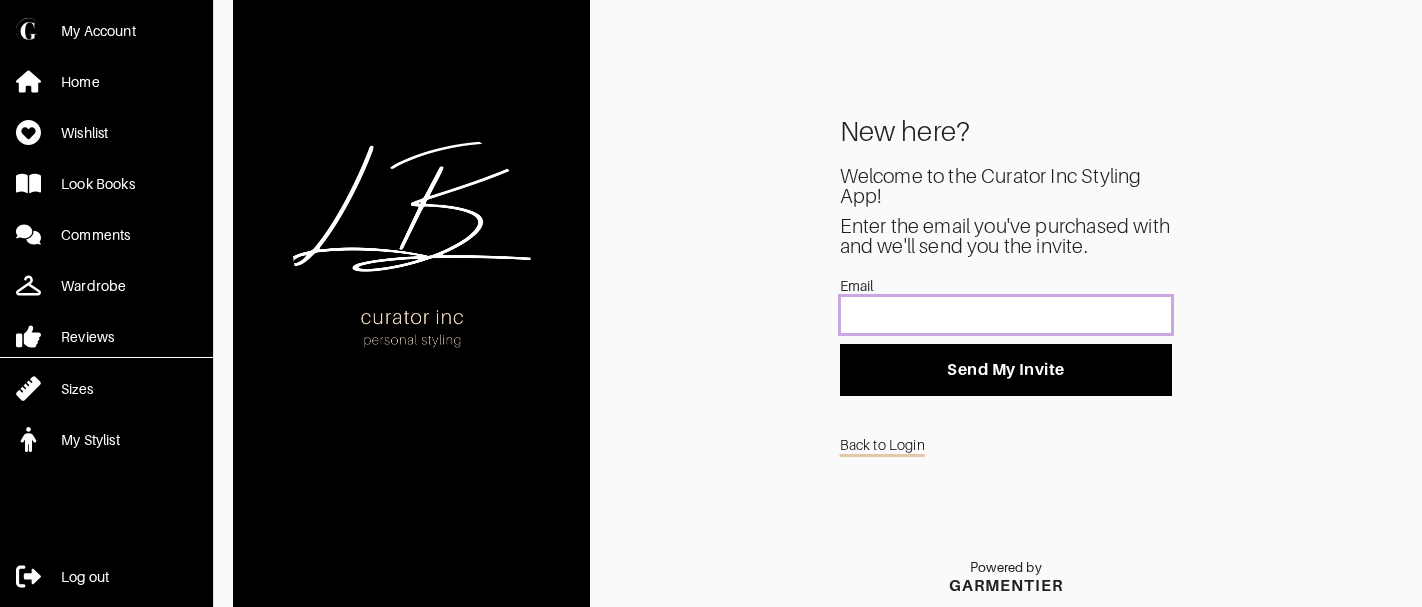 click at bounding box center [1006, 315] 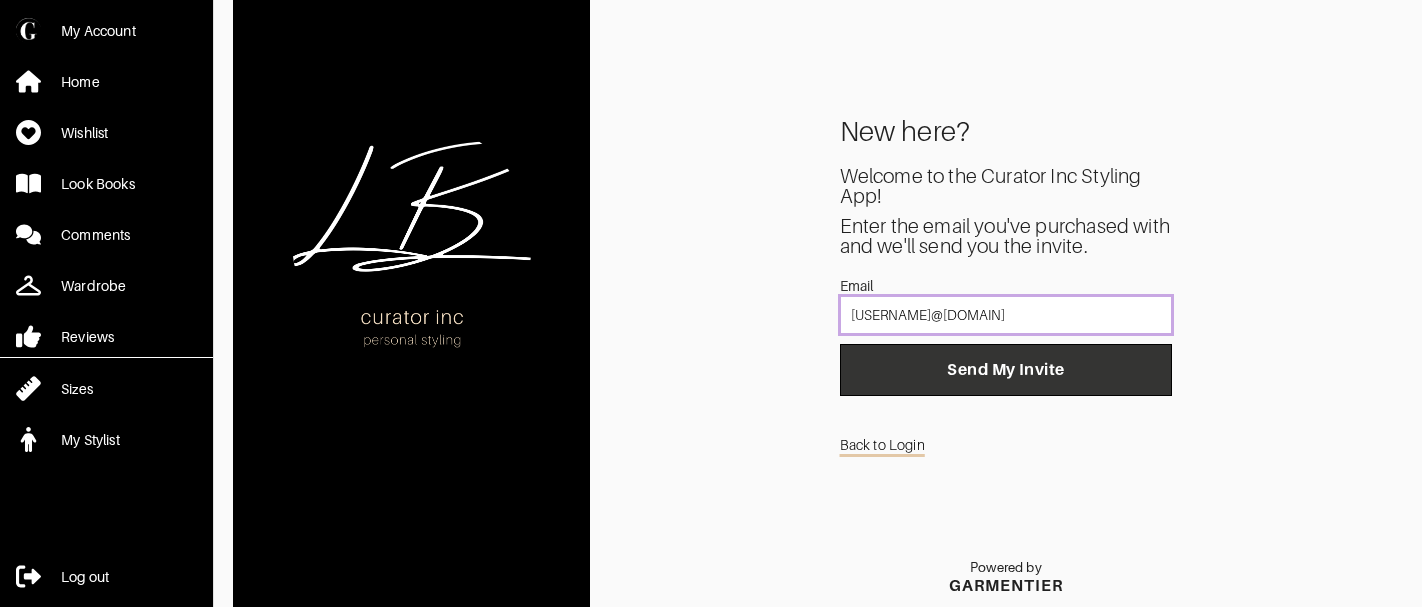 type on "[EMAIL]" 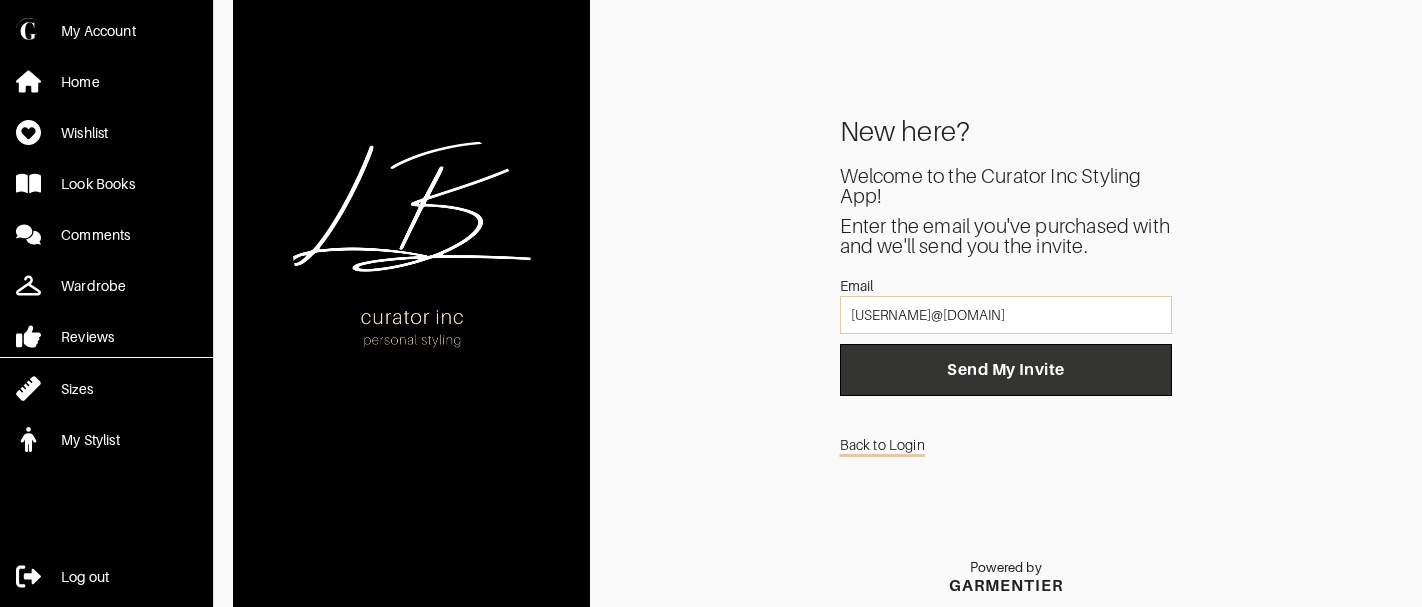 click on "Send My Invite" at bounding box center (1006, 370) 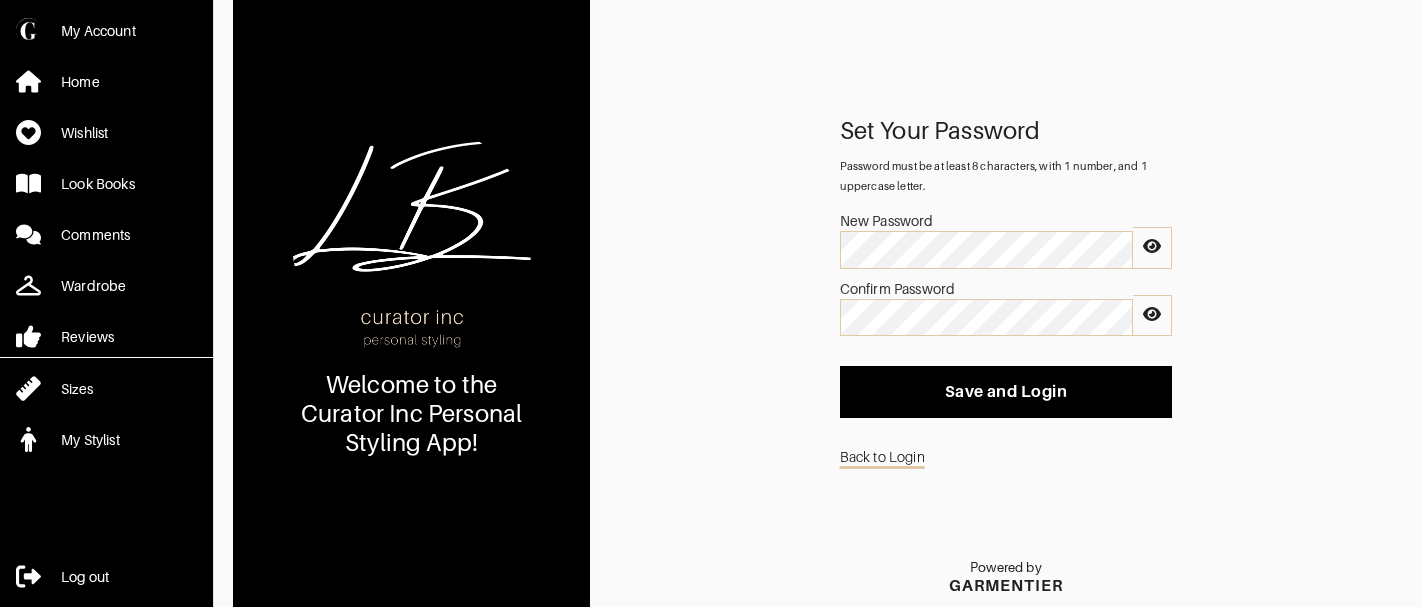 scroll, scrollTop: 0, scrollLeft: 0, axis: both 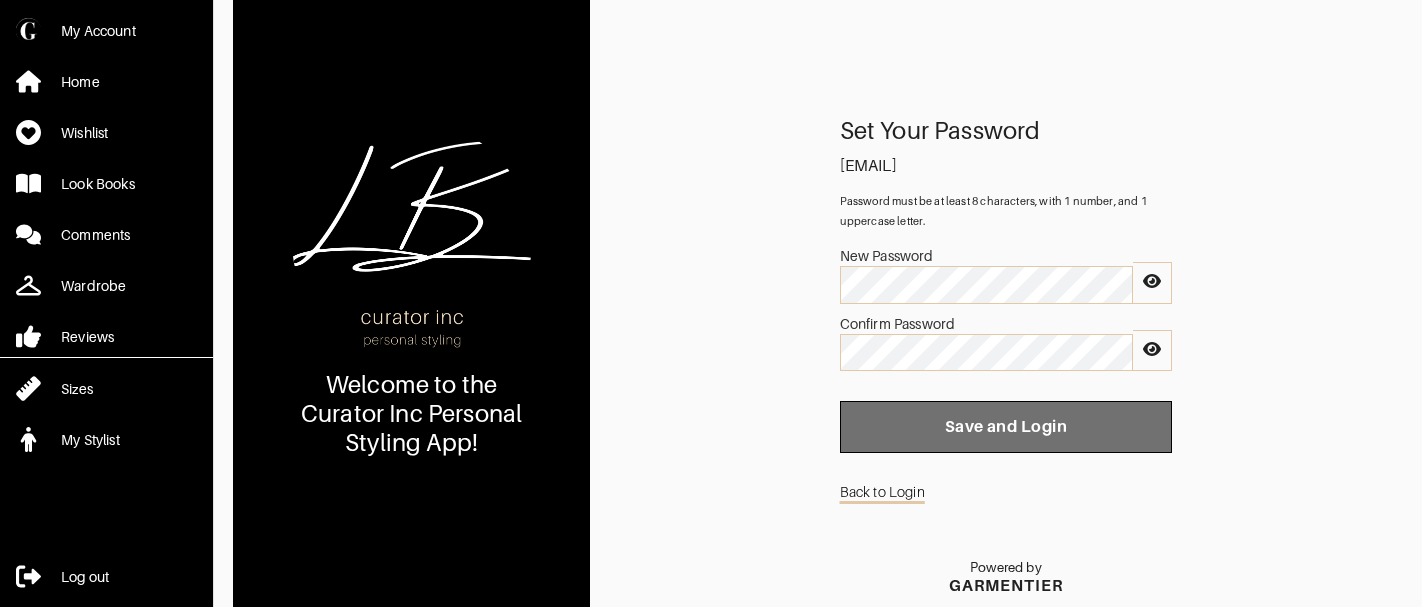 click on "Save and Login" at bounding box center (1006, 427) 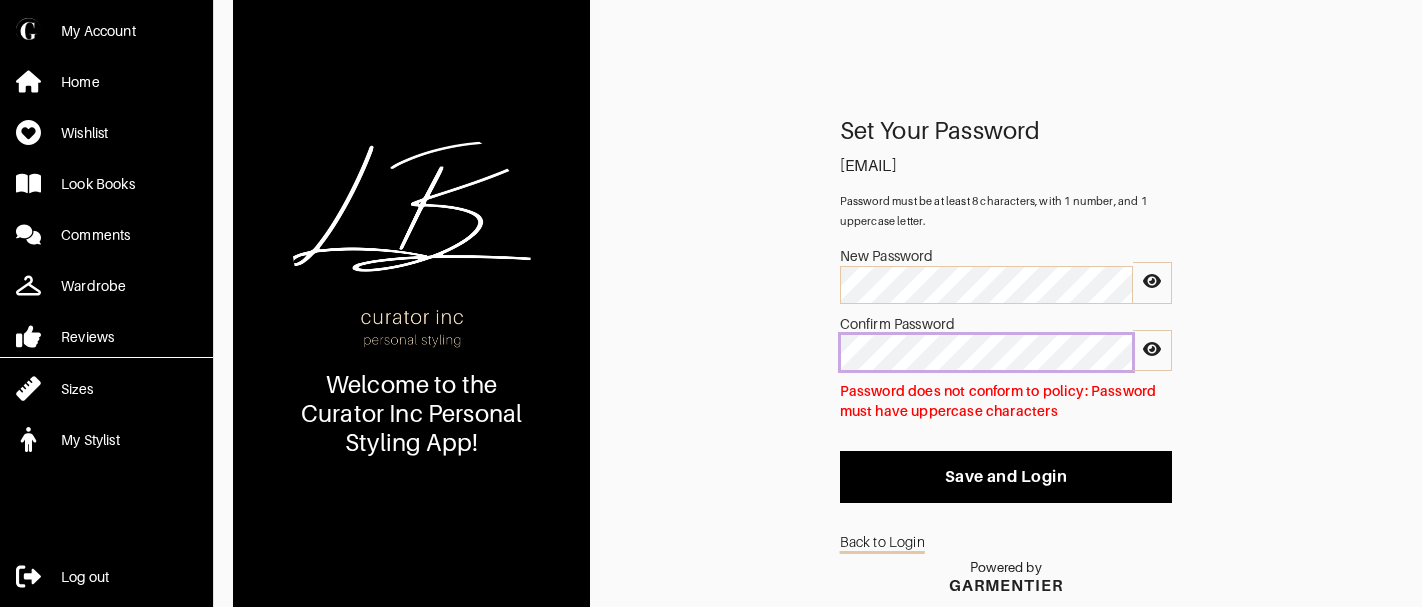 click on "Confirm Password" at bounding box center [987, 275] 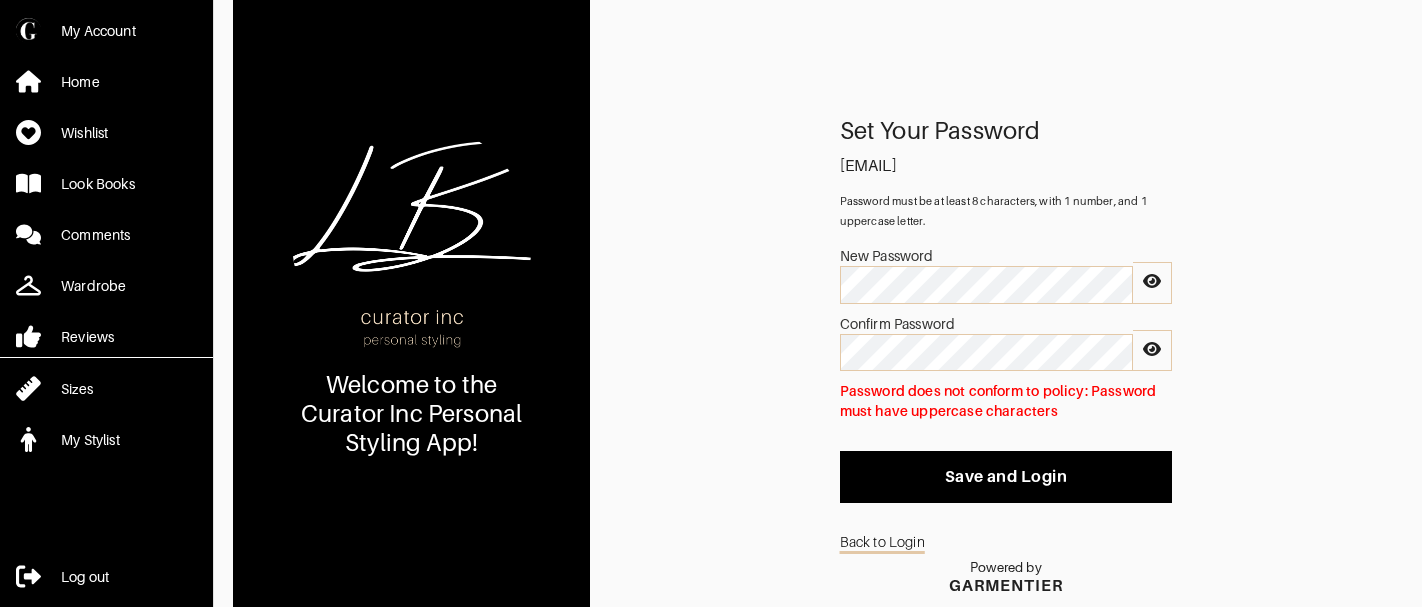 click on "Save and Login" at bounding box center (1006, 477) 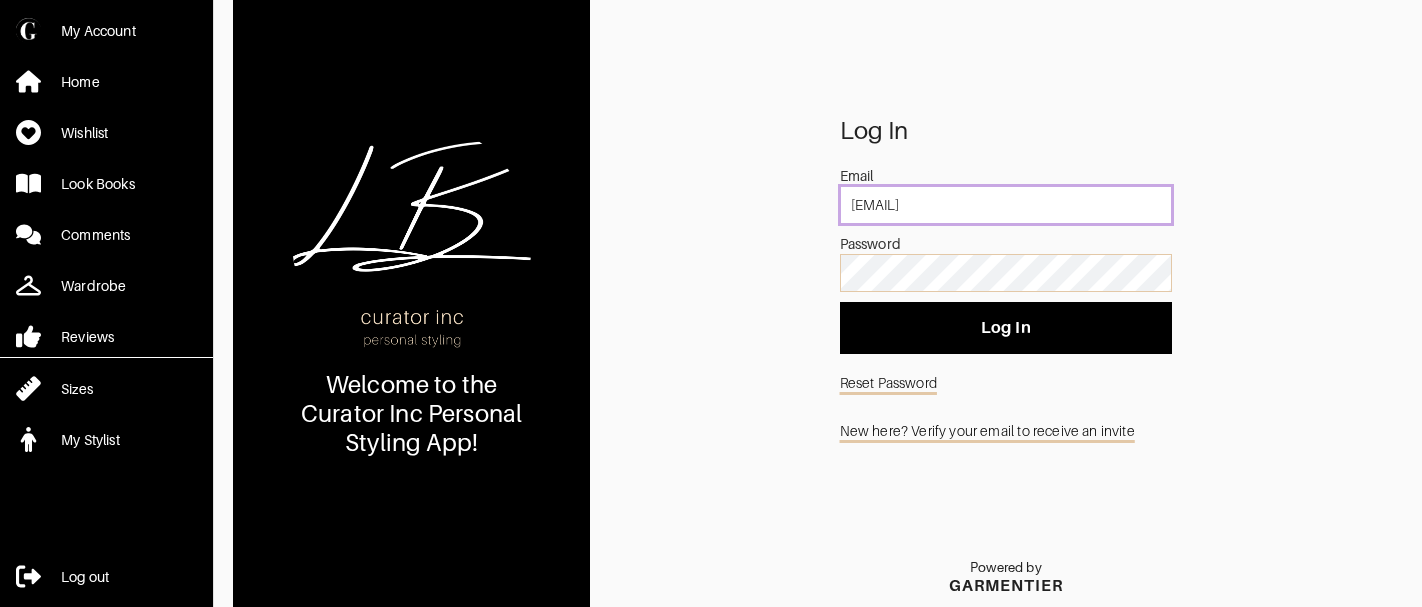 drag, startPoint x: 1010, startPoint y: 201, endPoint x: 826, endPoint y: 189, distance: 184.39088 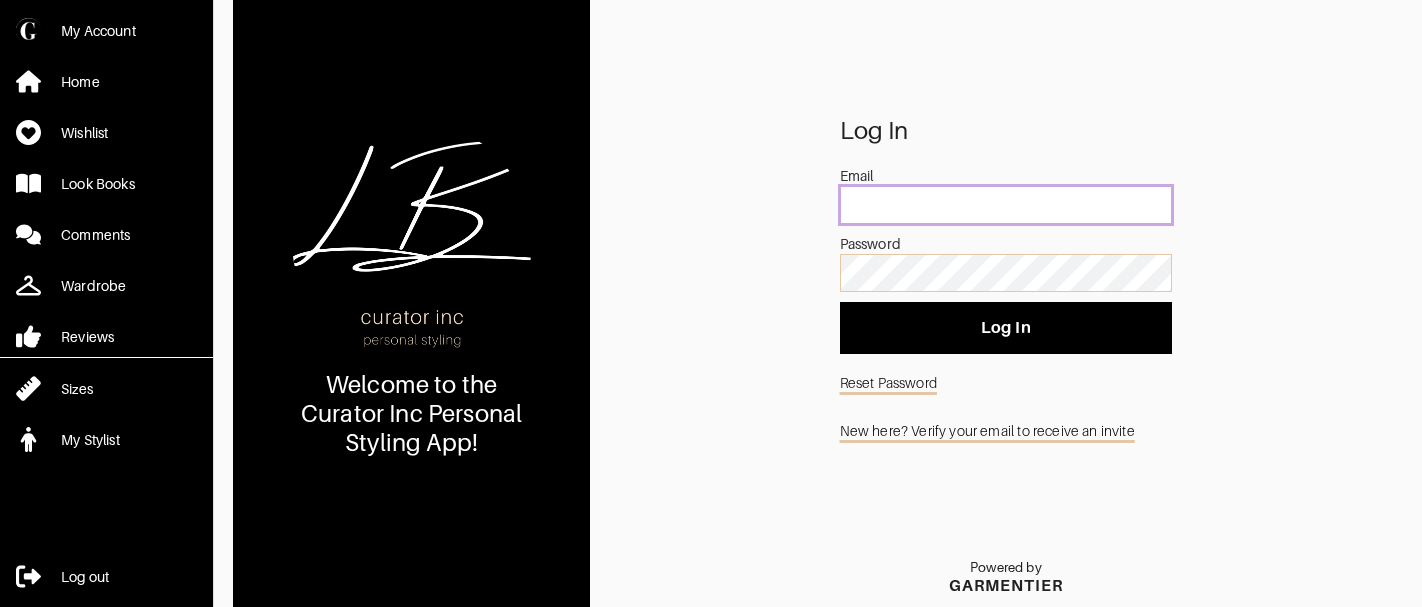 paste on "[EMAIL]" 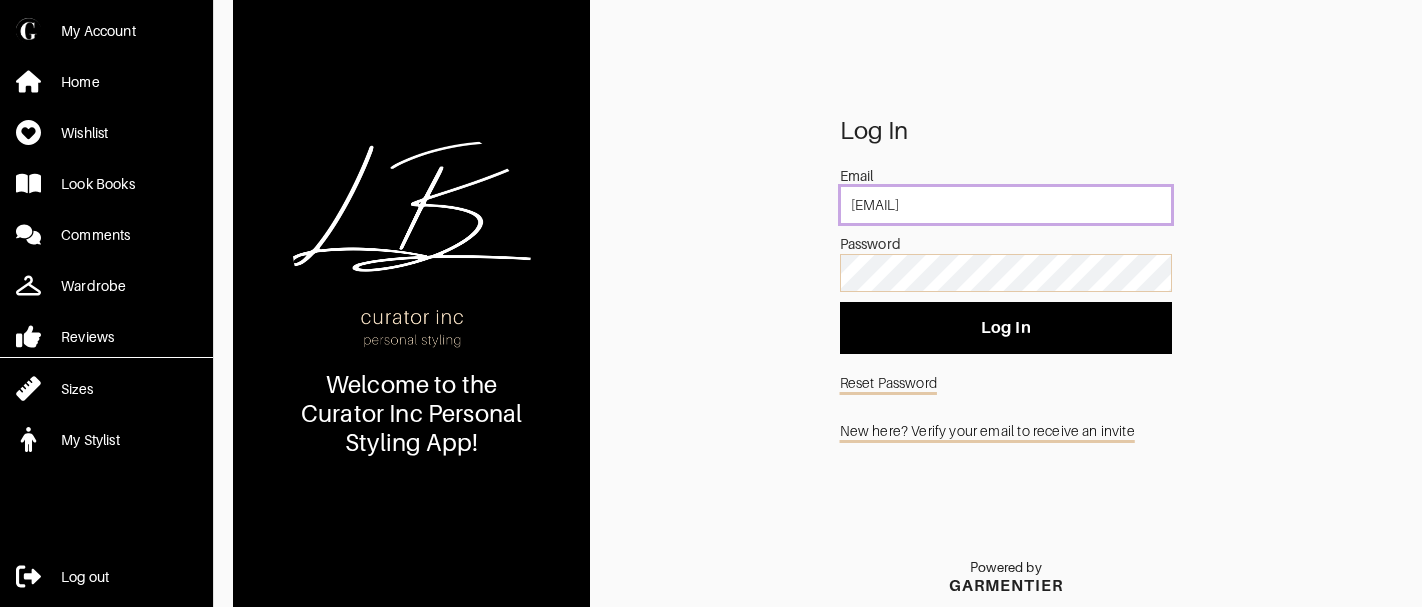type on "[EMAIL]" 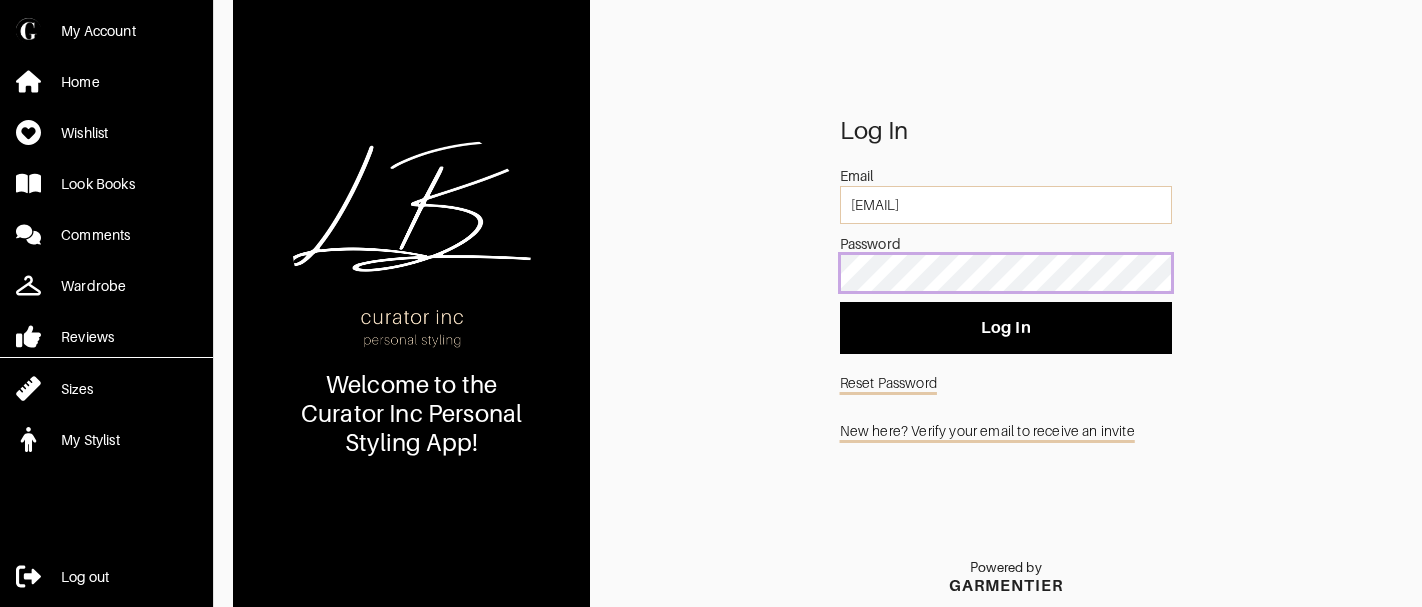 click on "Log In Email [EMAIL] Password Log In Reset Password New here? Verify your email to receive an invite Powered by GARMENTIER" at bounding box center (1006, 364) 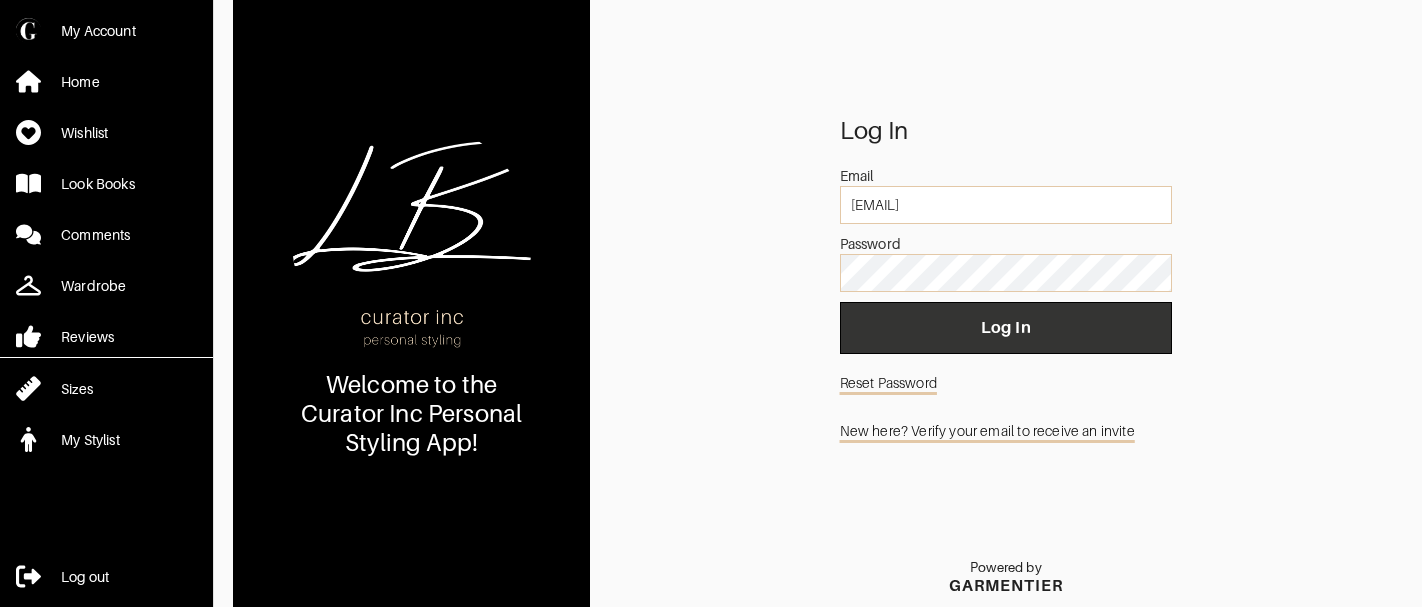 click on "Log In" at bounding box center [1006, 328] 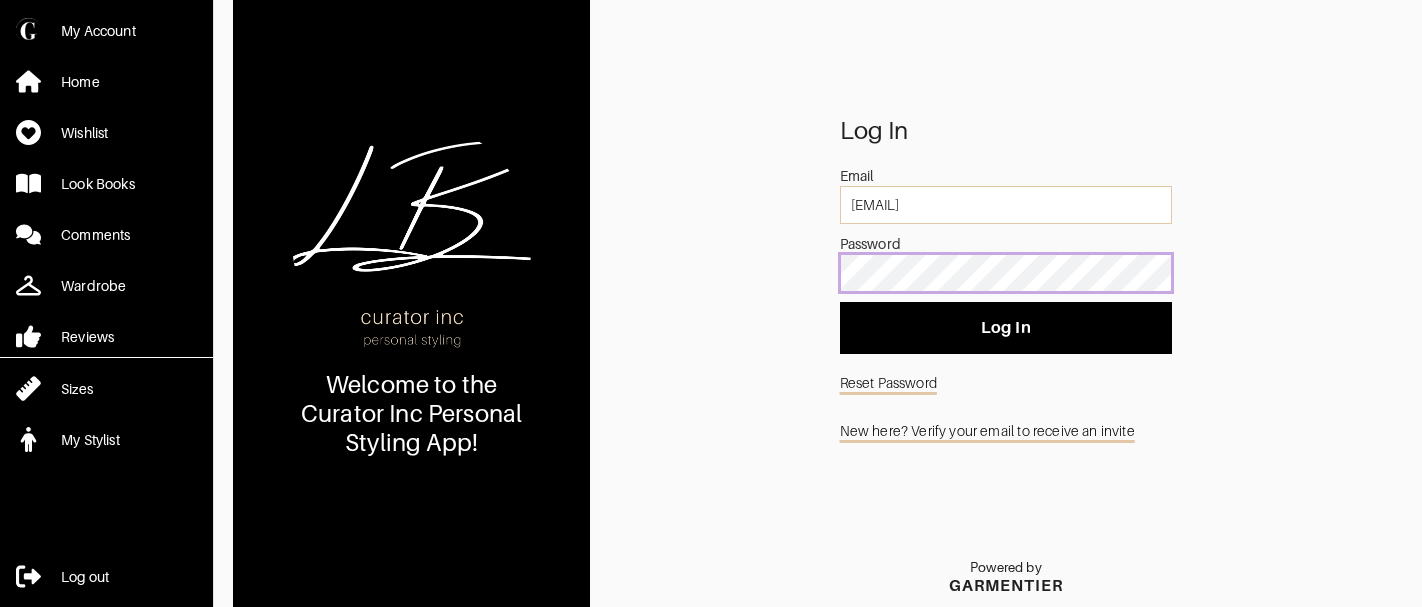 click on "Log In Email taylor+tesingdemo2@garmentier.co Password Log In Reset Password New here? Verify your email to receive an invite Powered by GARMENTIER" at bounding box center (1006, 364) 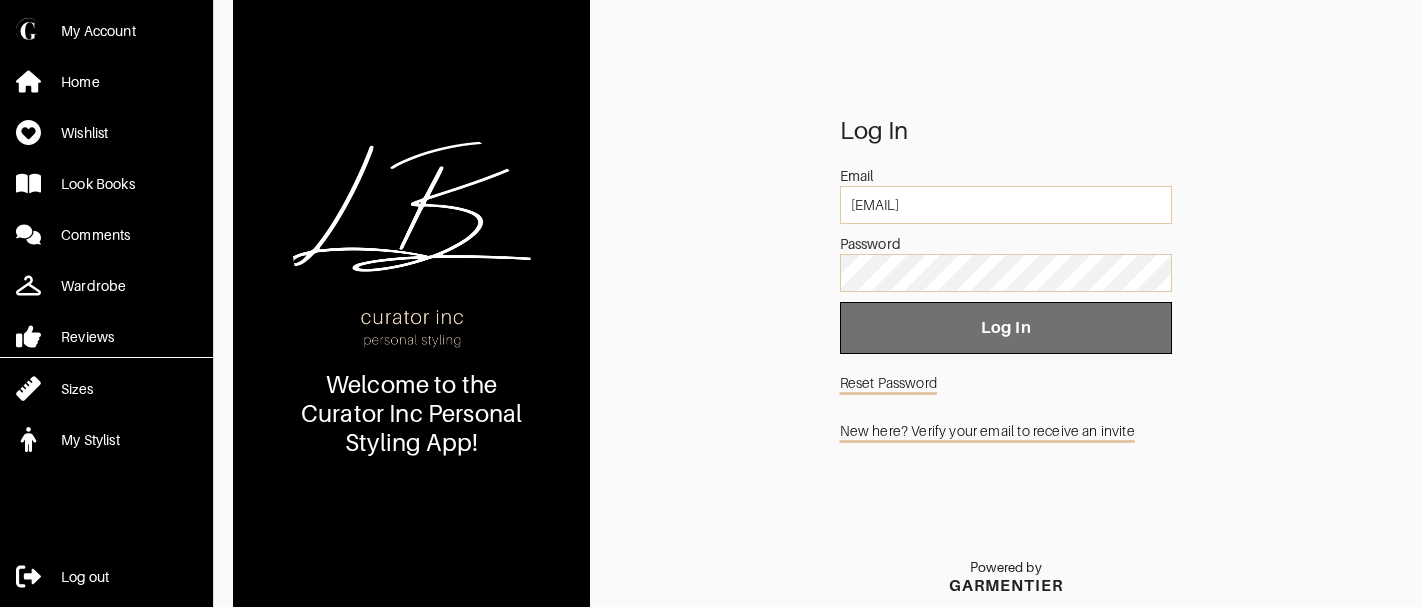 click on "Log In" at bounding box center [1006, 328] 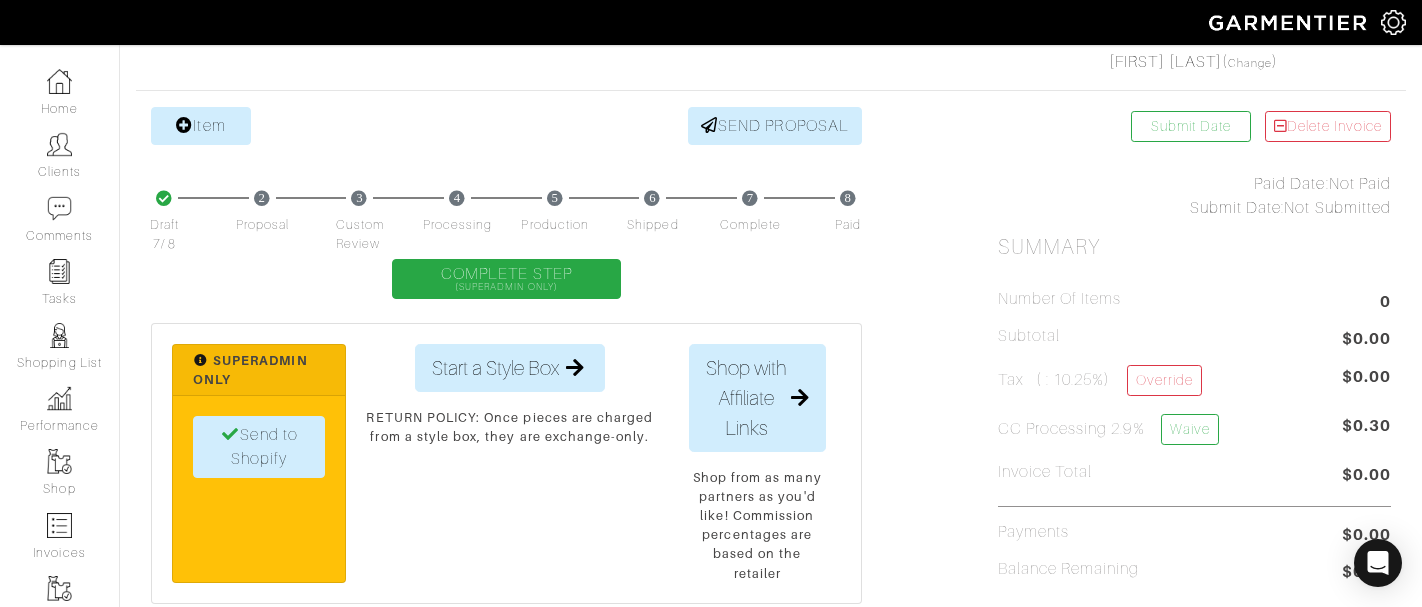 scroll, scrollTop: 217, scrollLeft: 0, axis: vertical 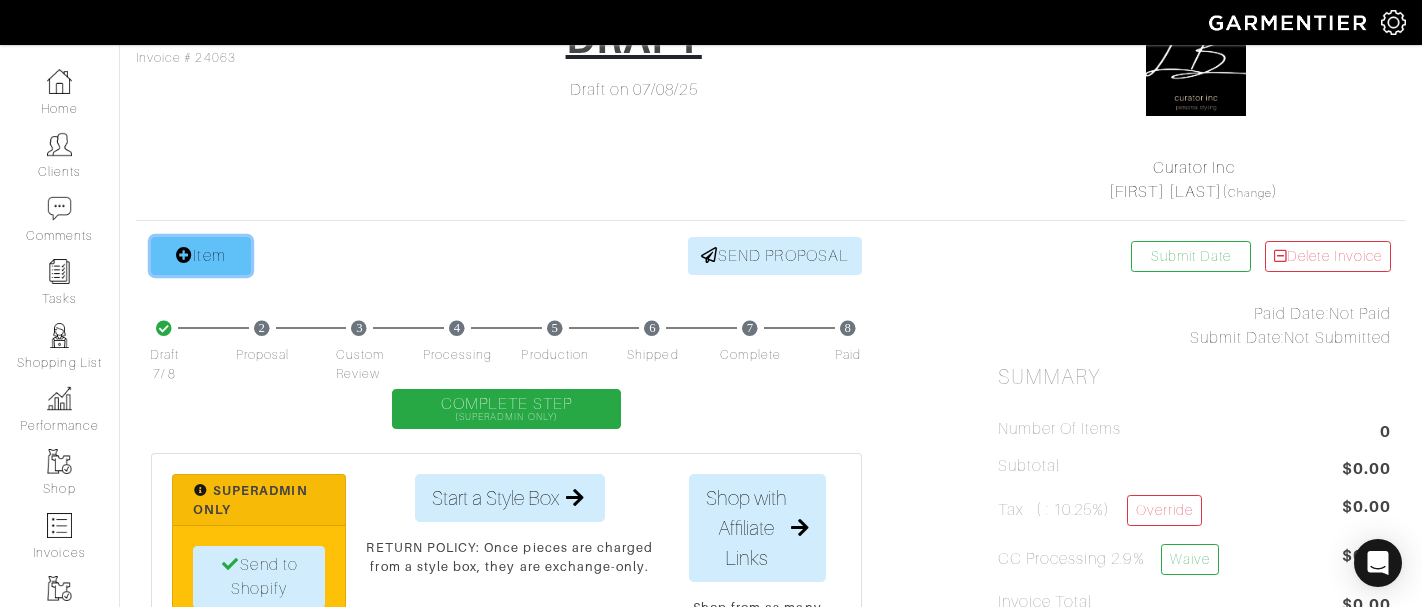 click on "Item" at bounding box center [201, 256] 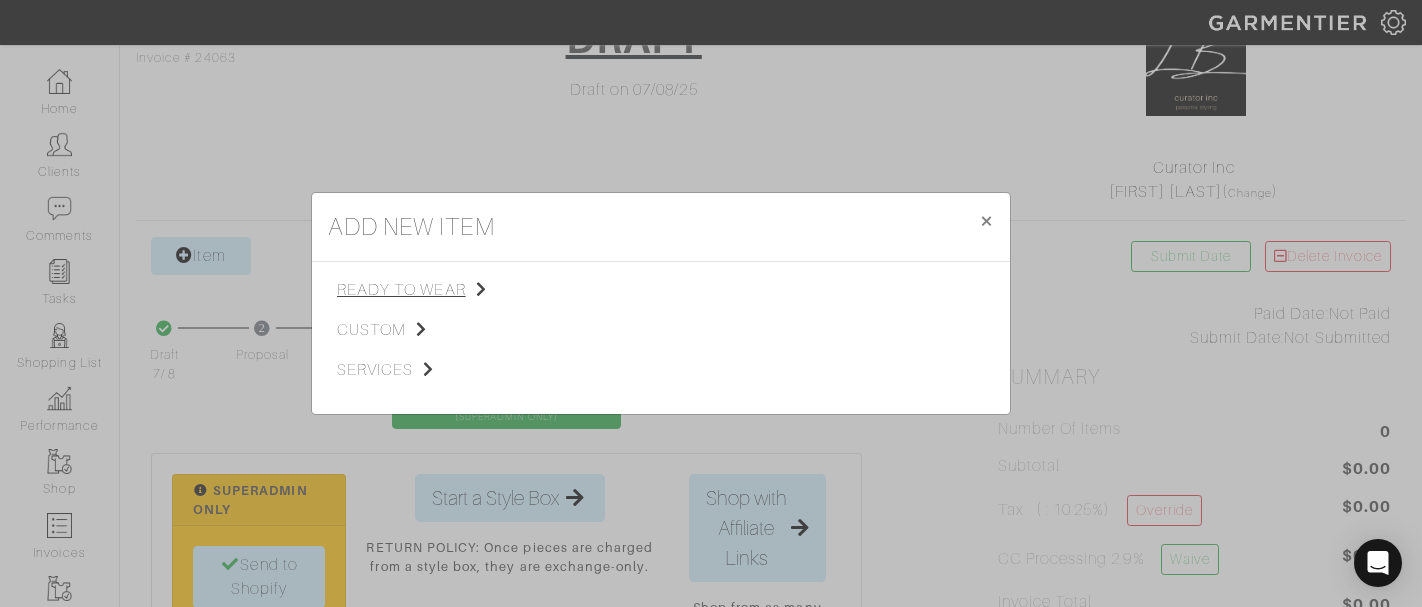click on "ready to wear" at bounding box center [437, 290] 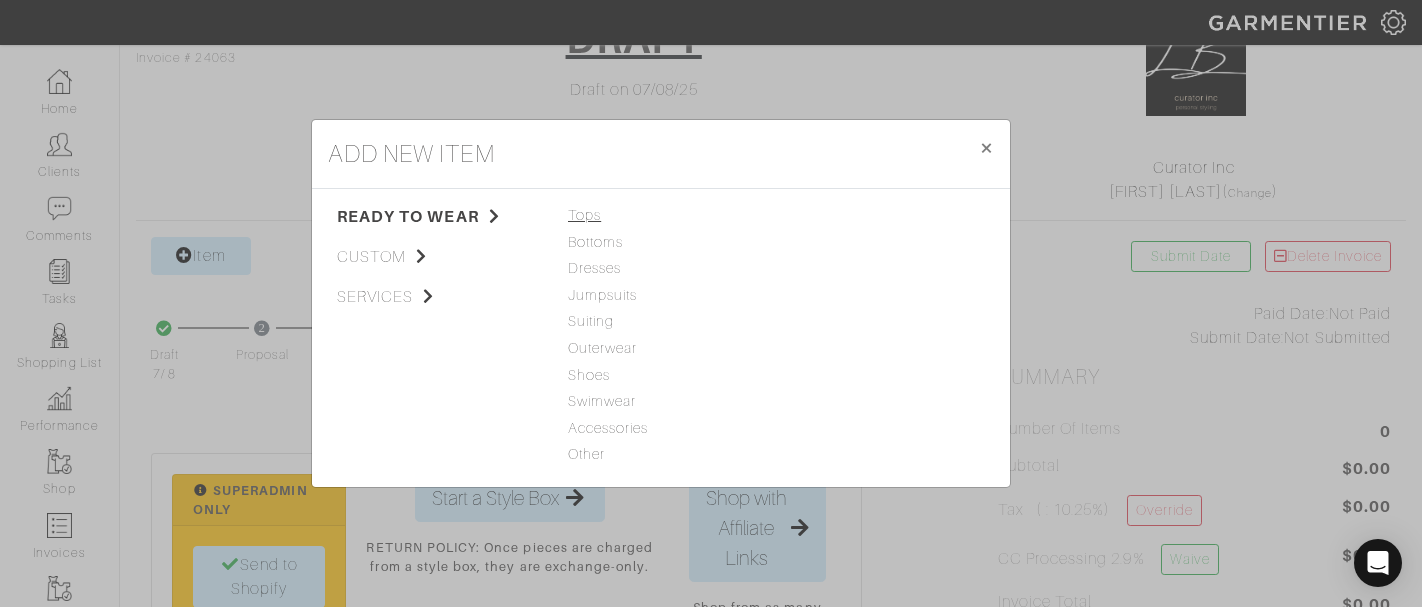 click on "Tops" at bounding box center [661, 216] 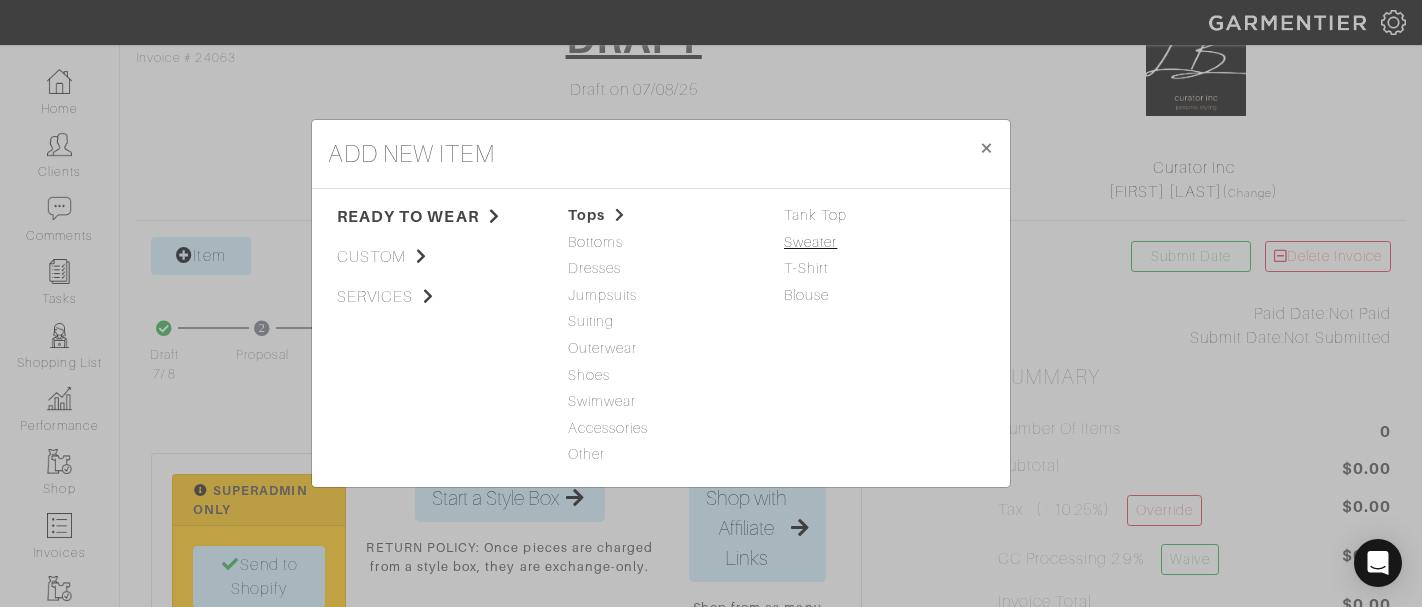 click on "Sweater" at bounding box center (810, 242) 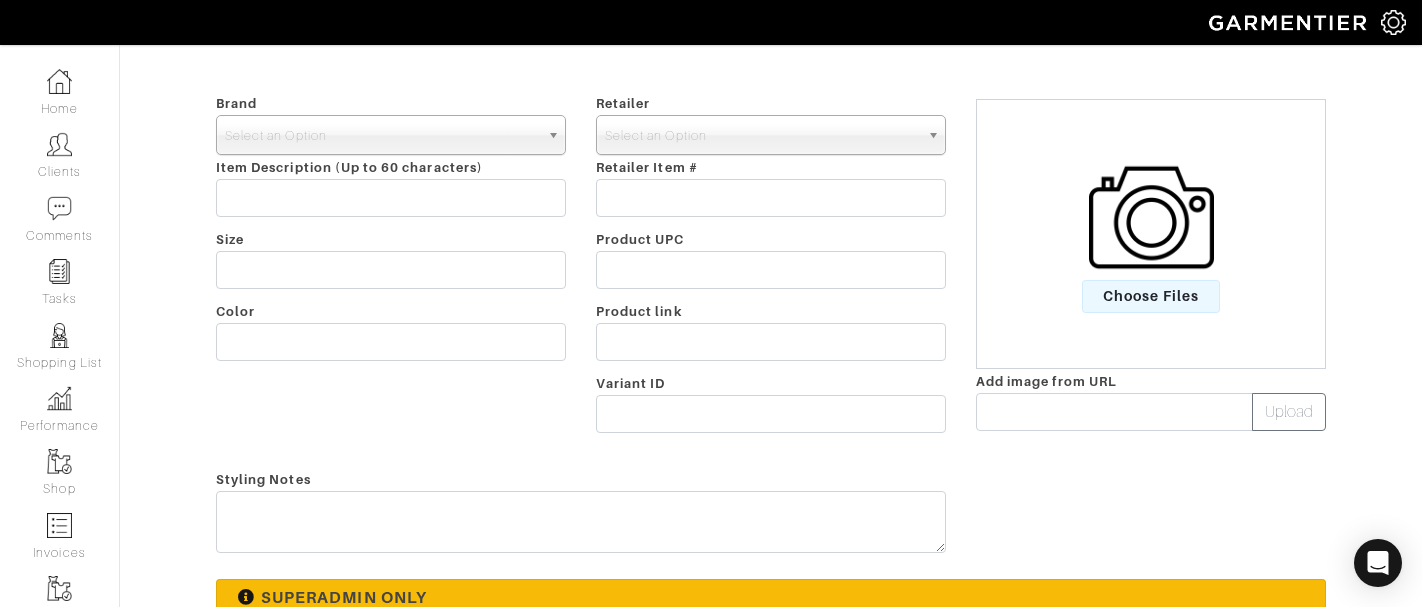 scroll, scrollTop: 0, scrollLeft: 0, axis: both 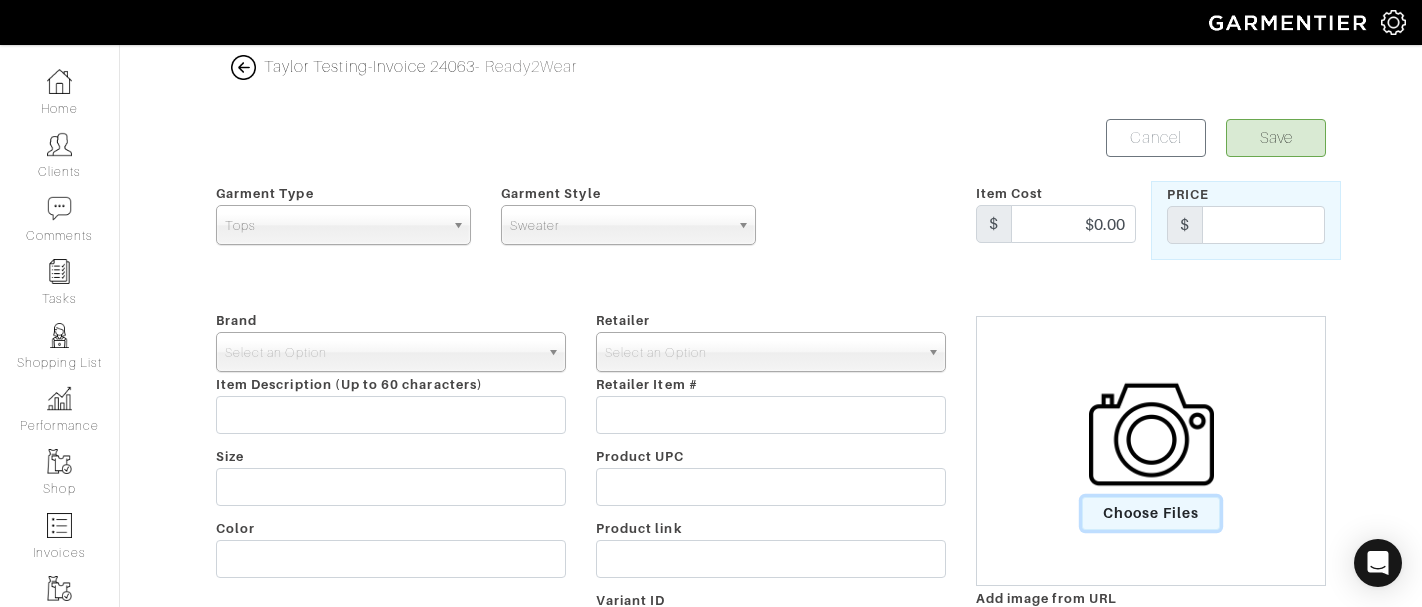 click on "Choose Files" at bounding box center [1151, 513] 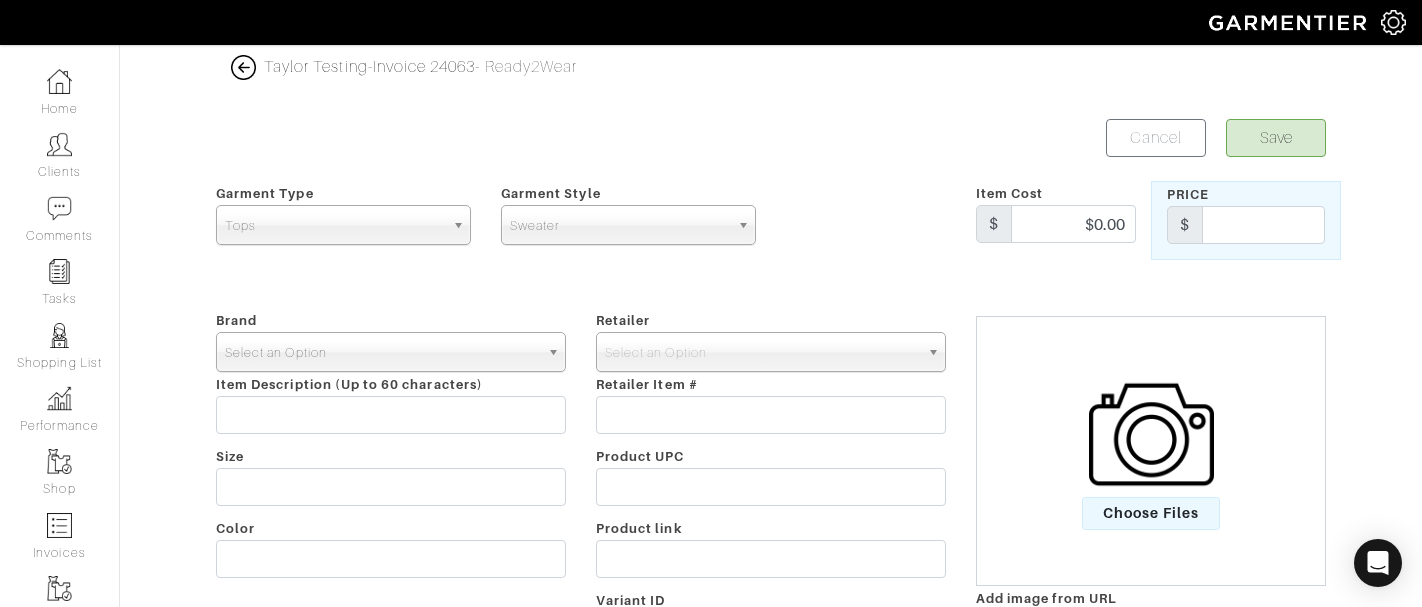 click on "Select an Option" at bounding box center [382, 353] 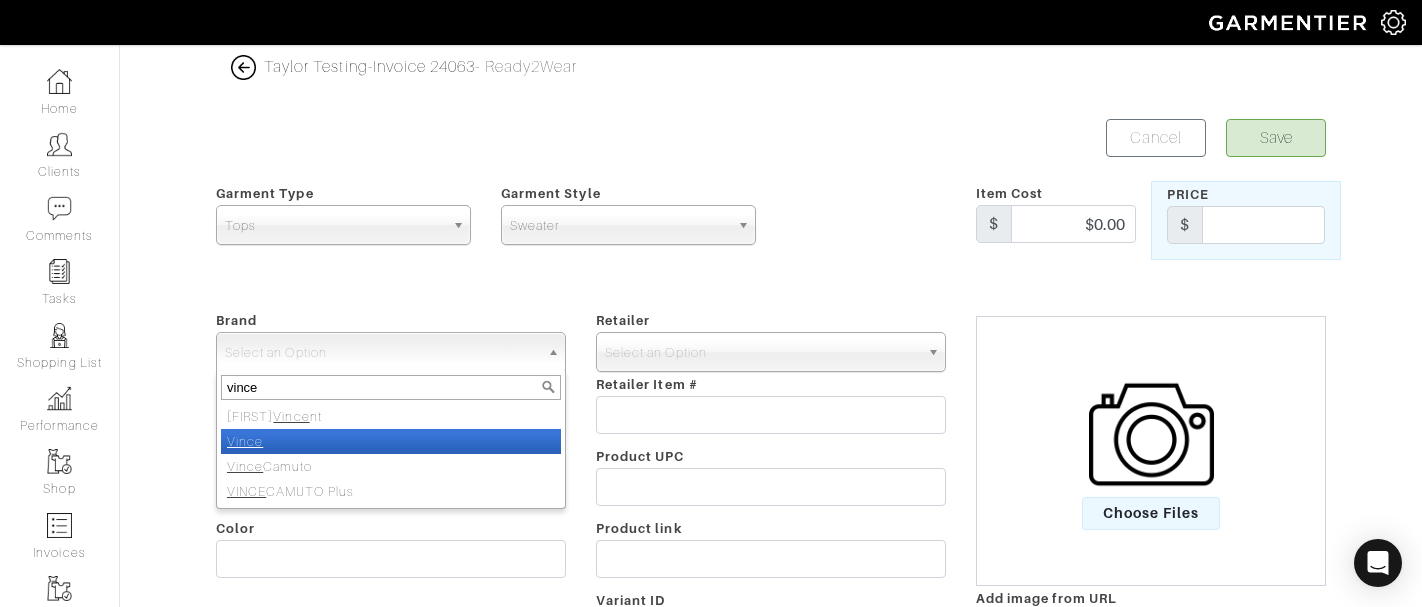 type on "vince" 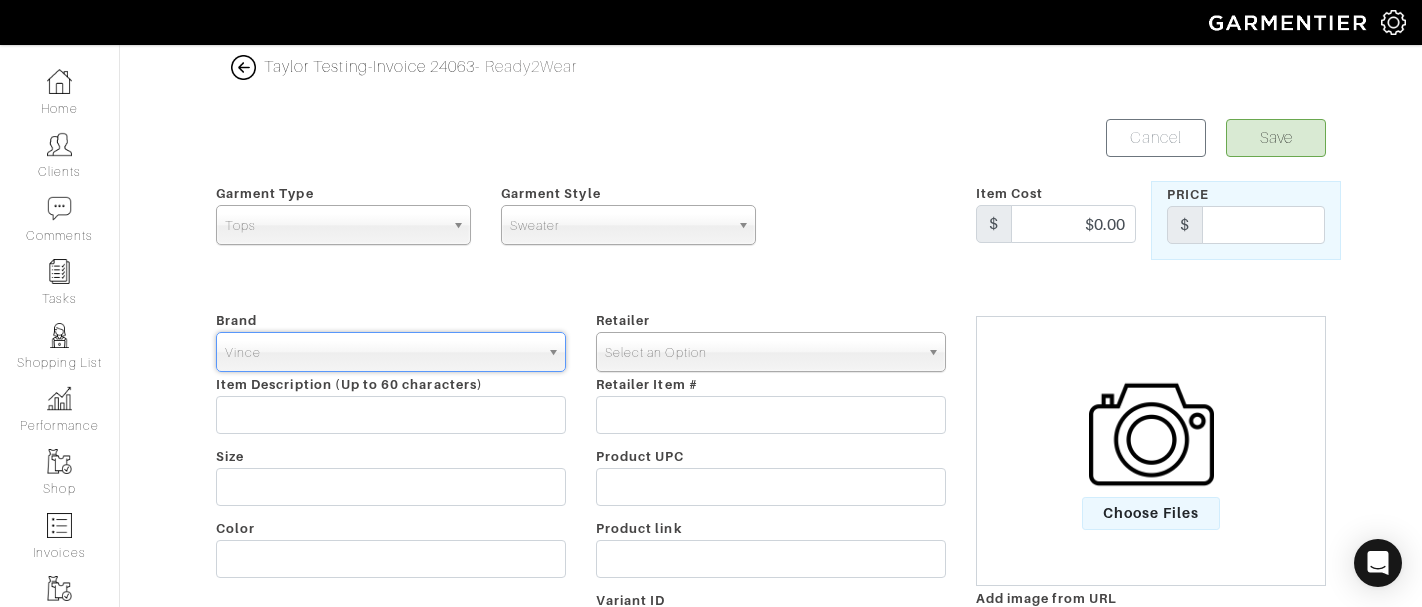 click on "Select an Option" at bounding box center (762, 353) 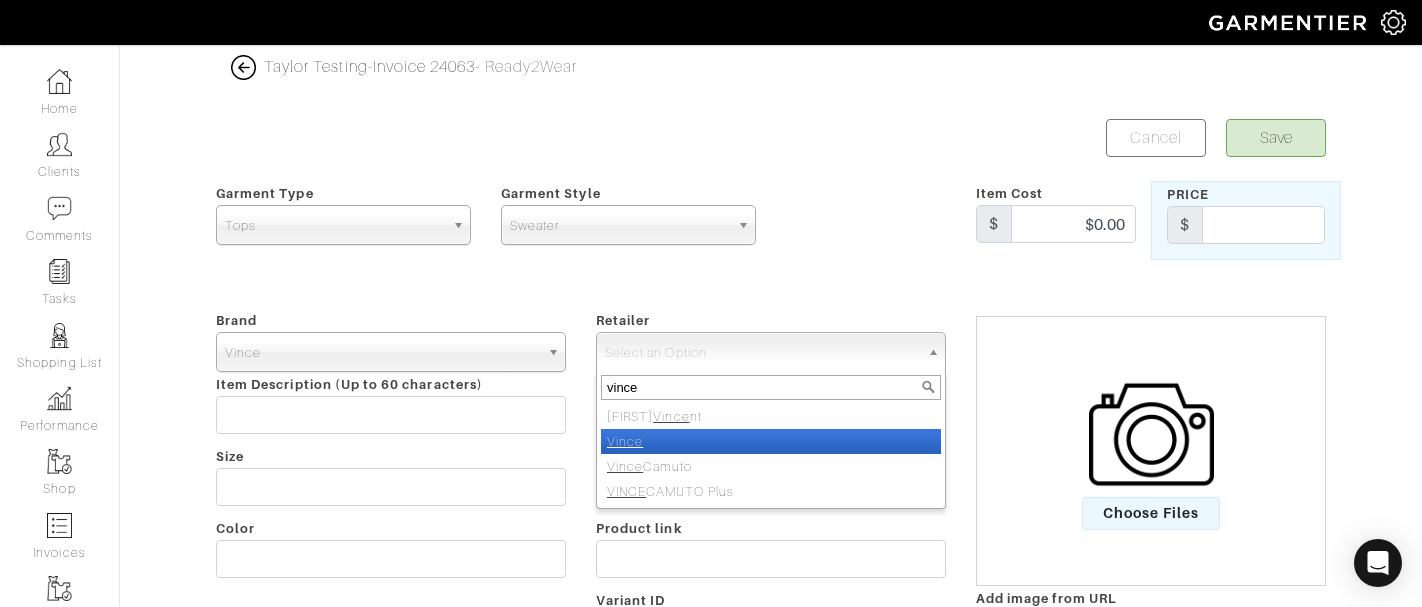 type on "vince" 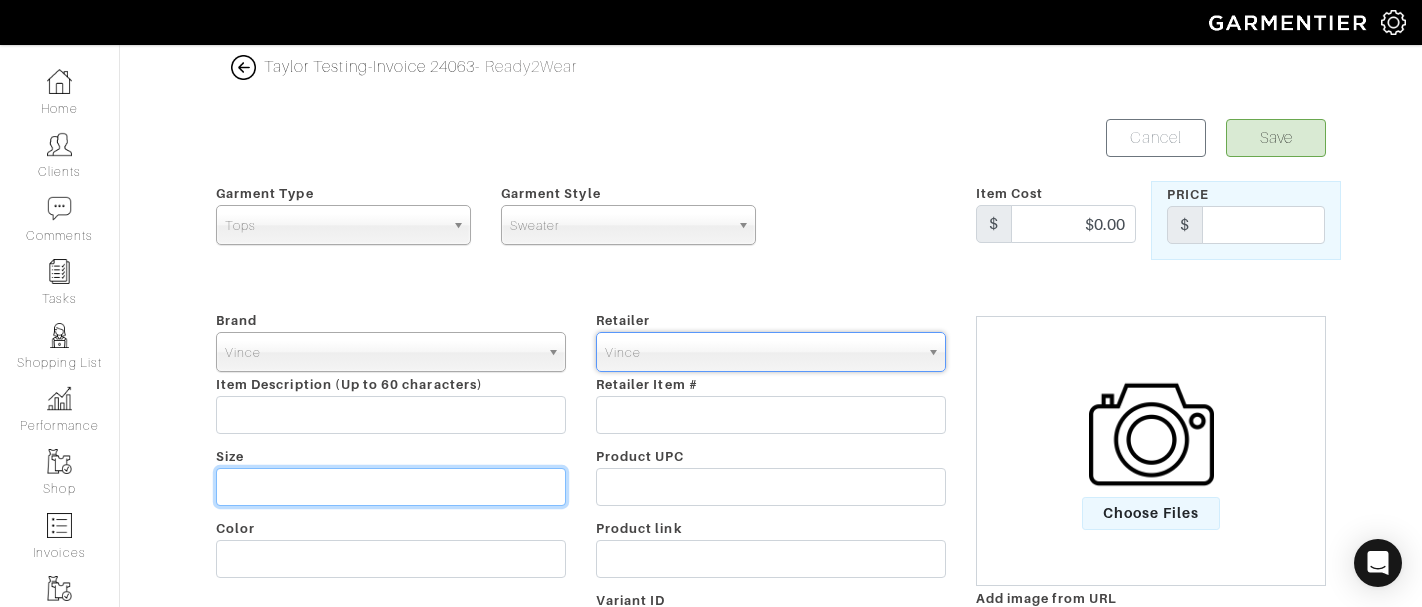 click at bounding box center (391, 487) 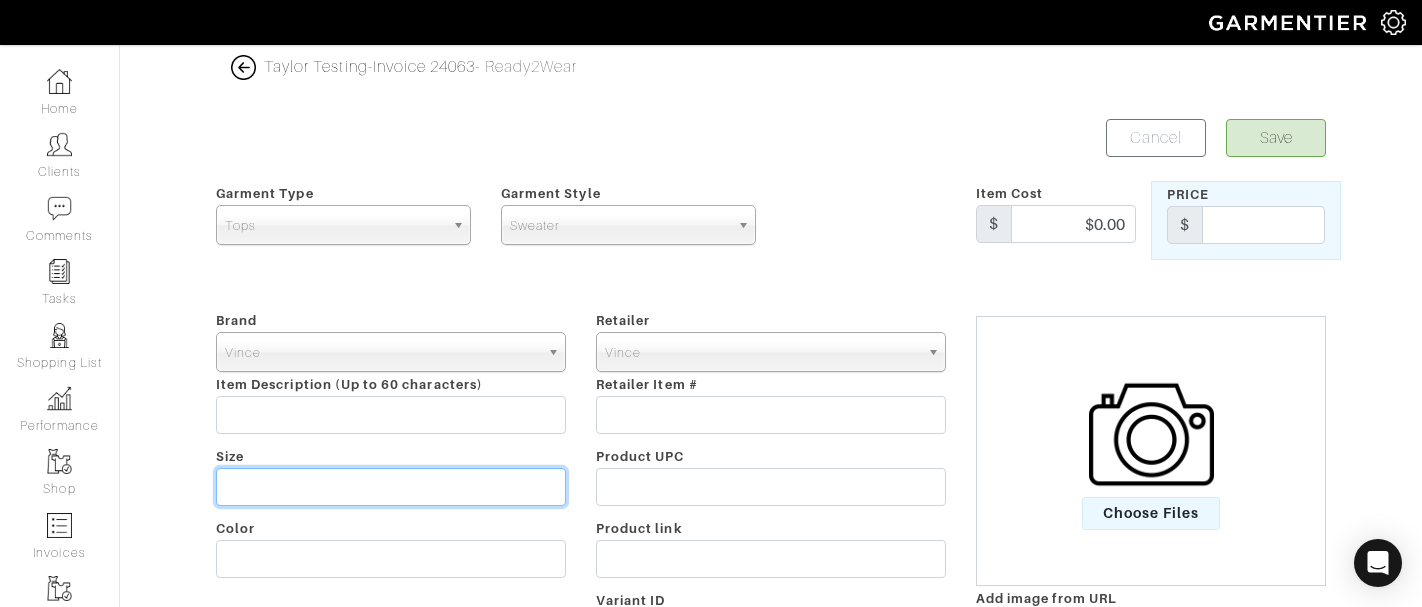 type on "L" 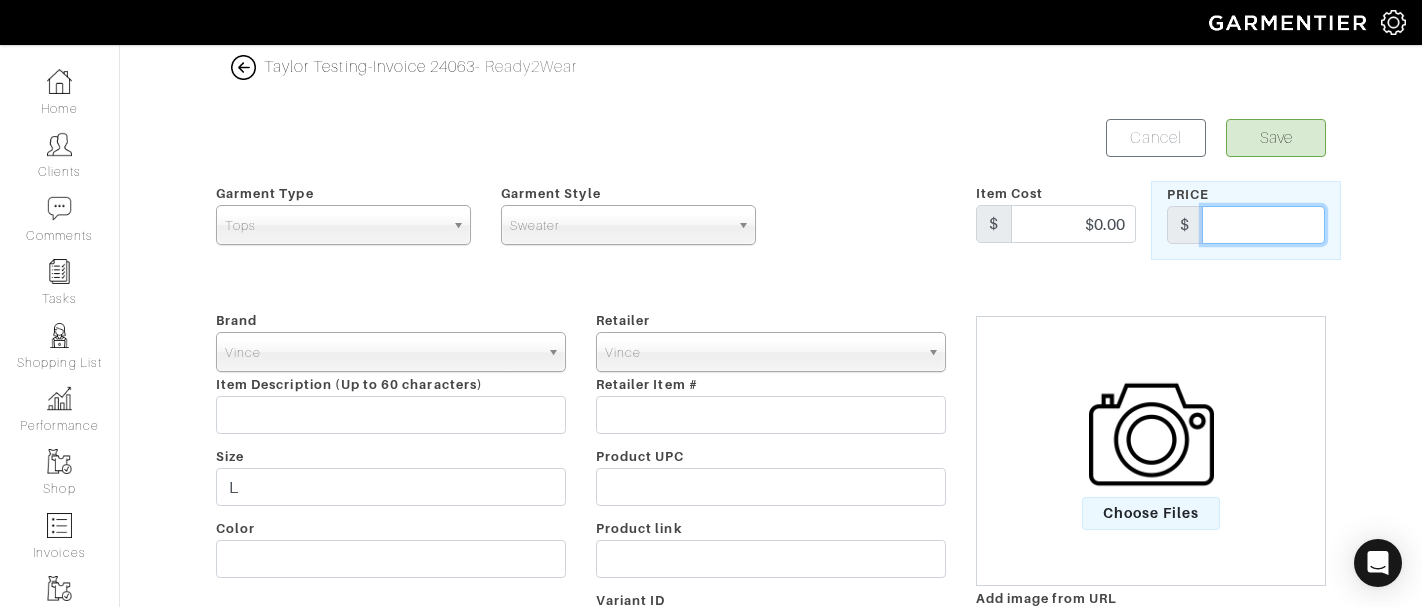 click at bounding box center [1263, 225] 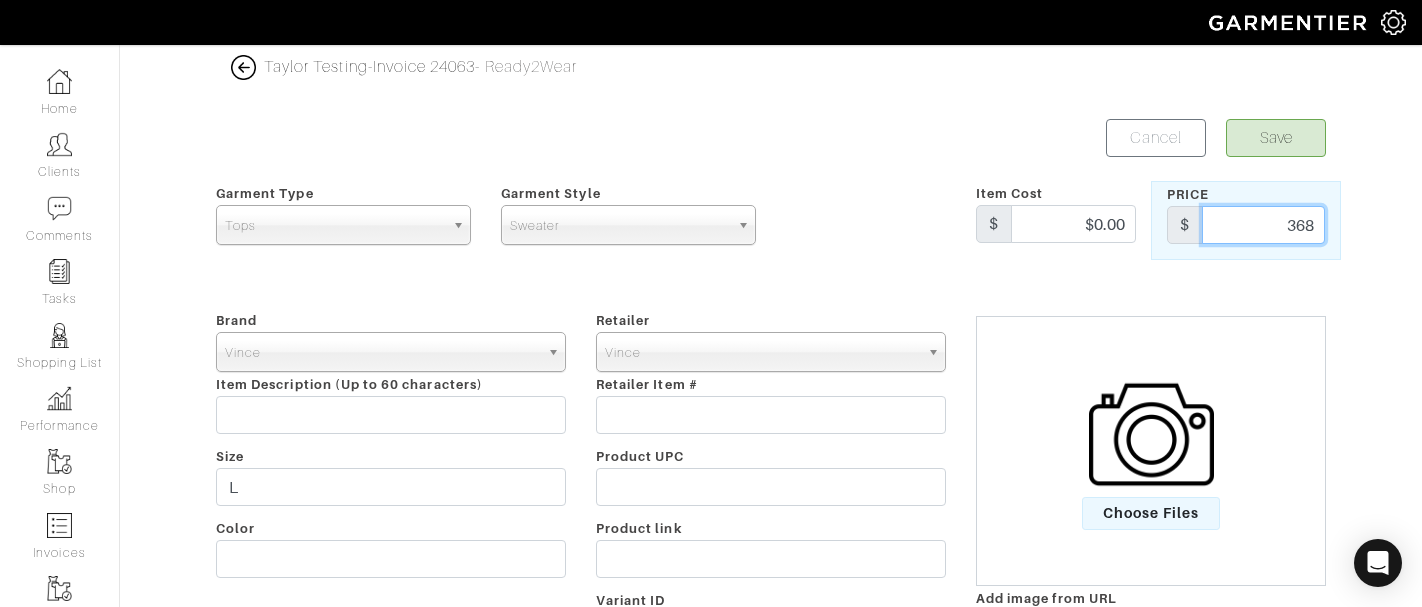 type on "368" 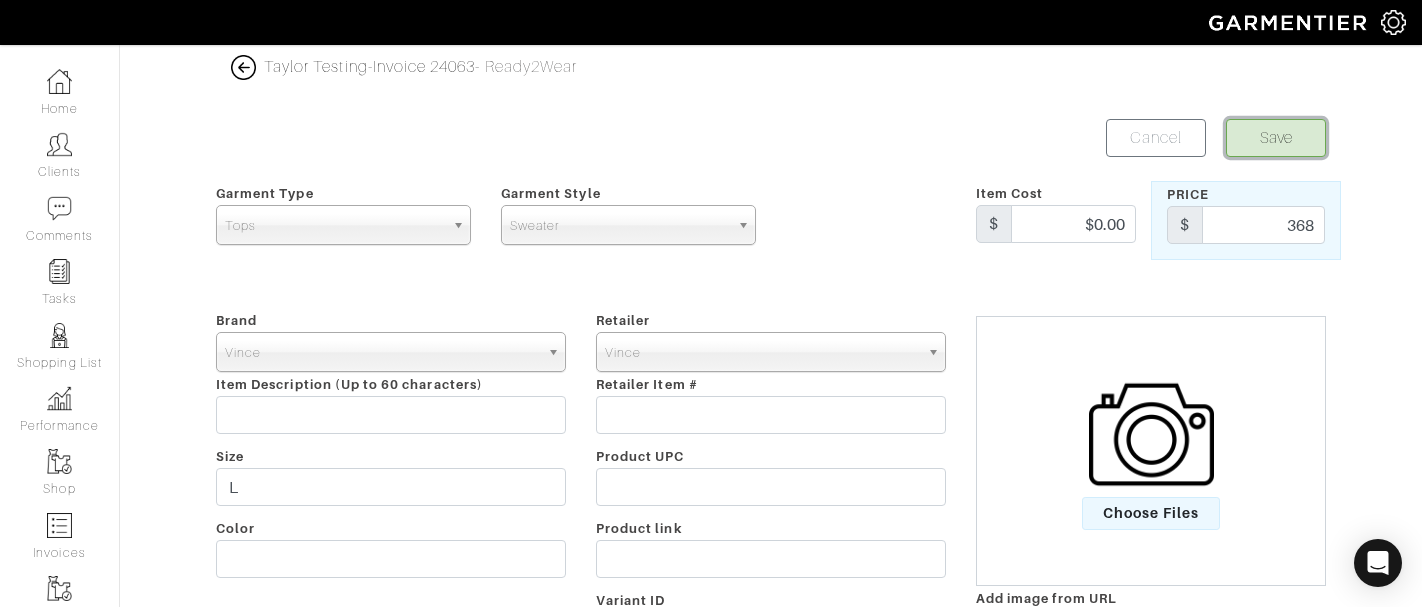 click on "Save" at bounding box center (1276, 138) 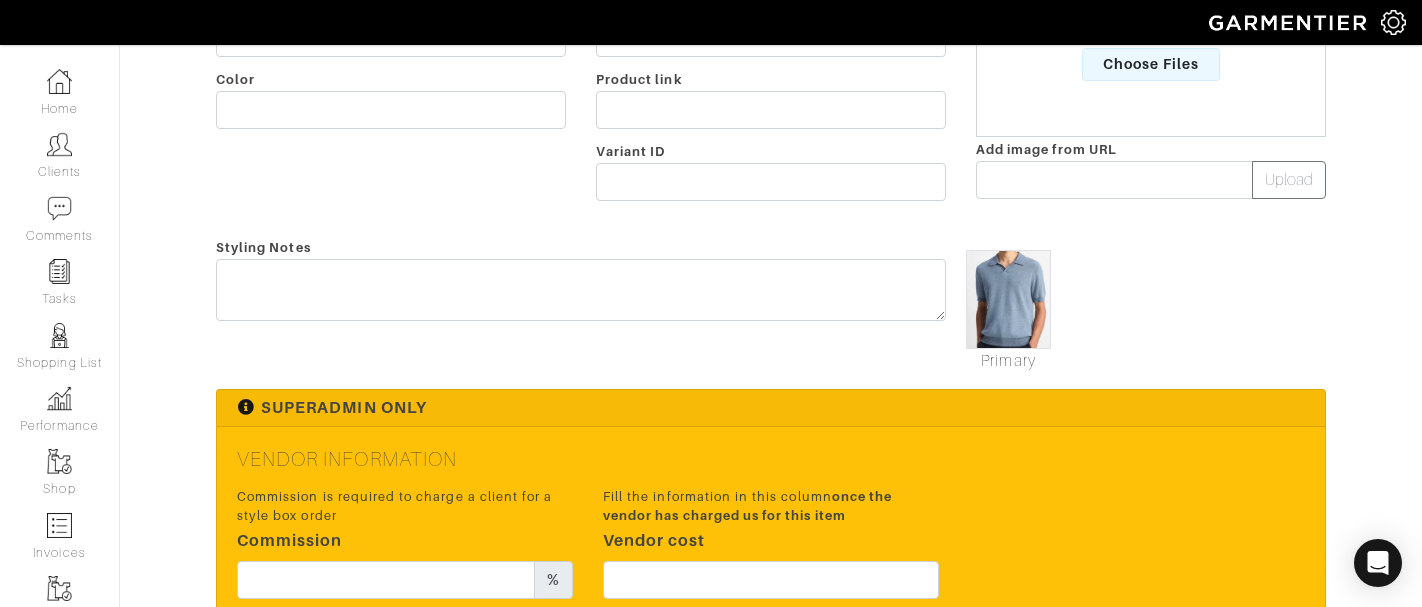 scroll, scrollTop: 664, scrollLeft: 0, axis: vertical 